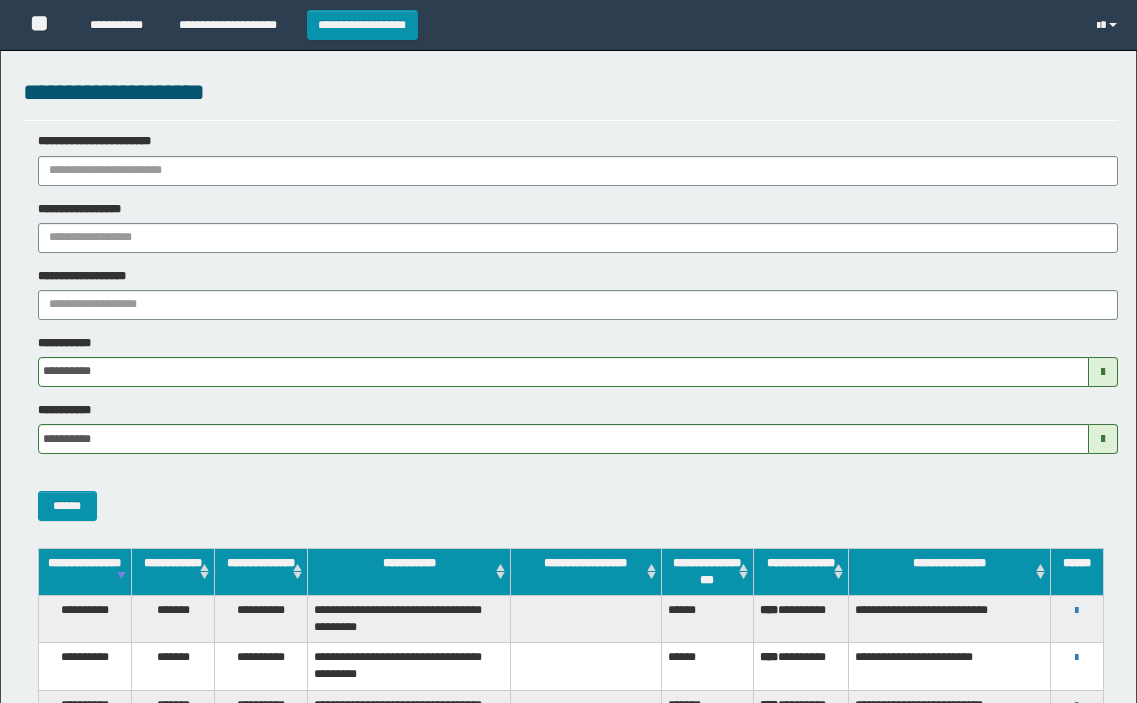scroll, scrollTop: 0, scrollLeft: 0, axis: both 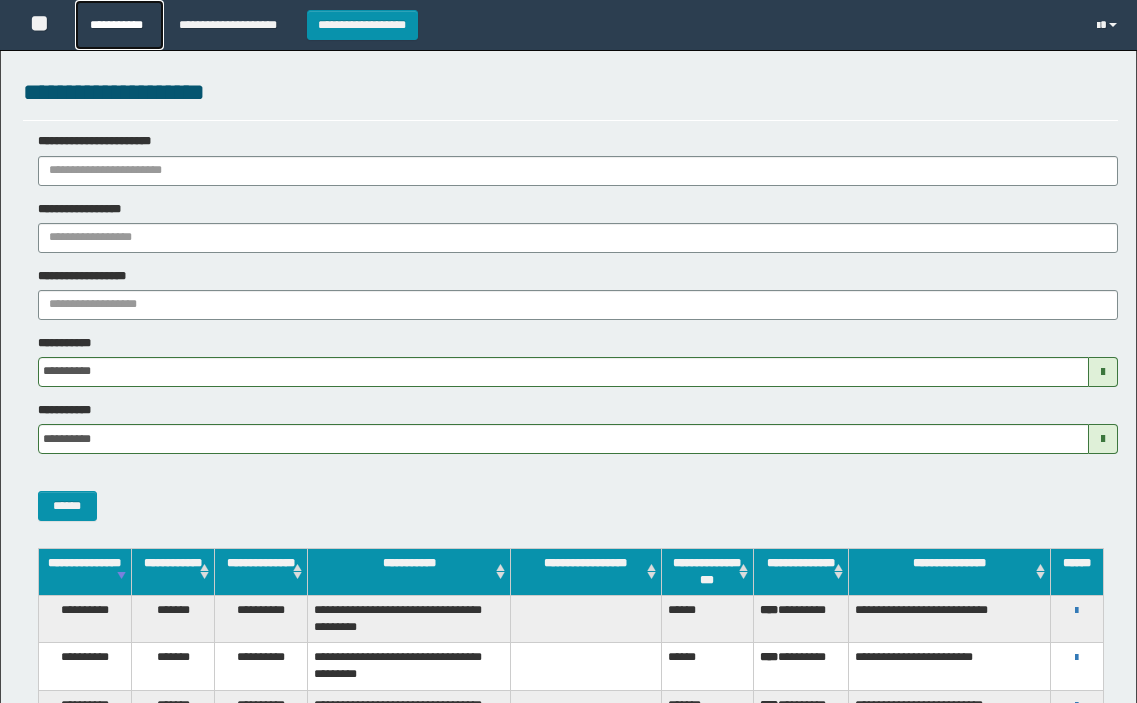 click on "**********" at bounding box center (119, 25) 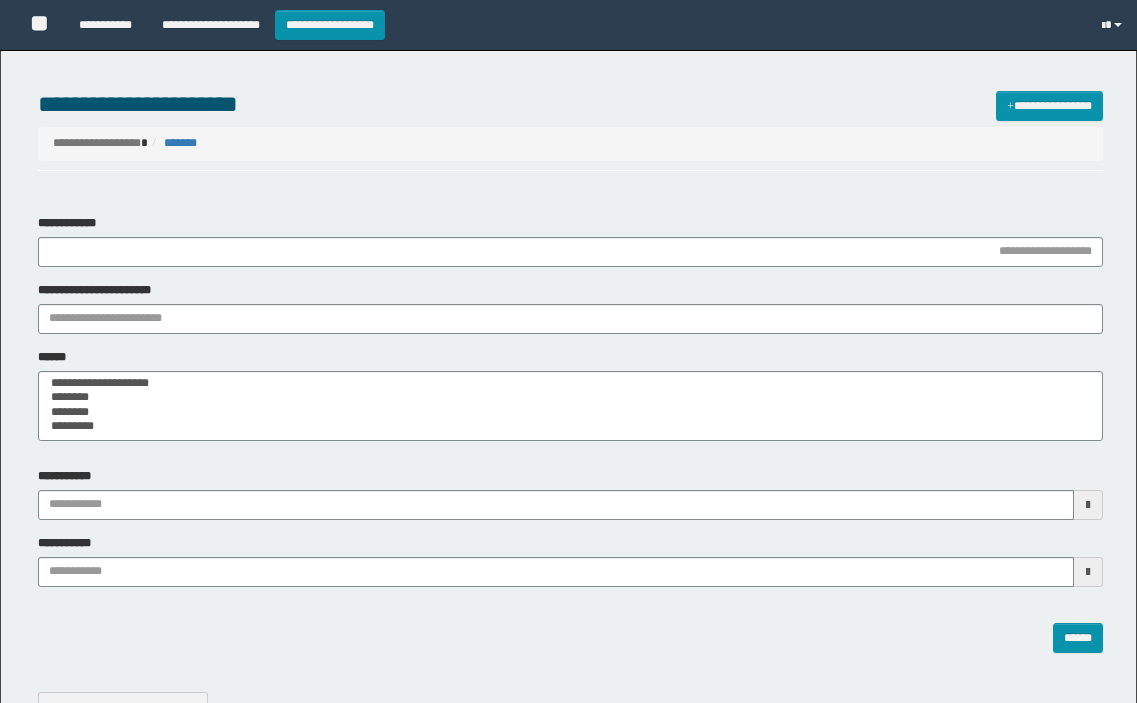 select 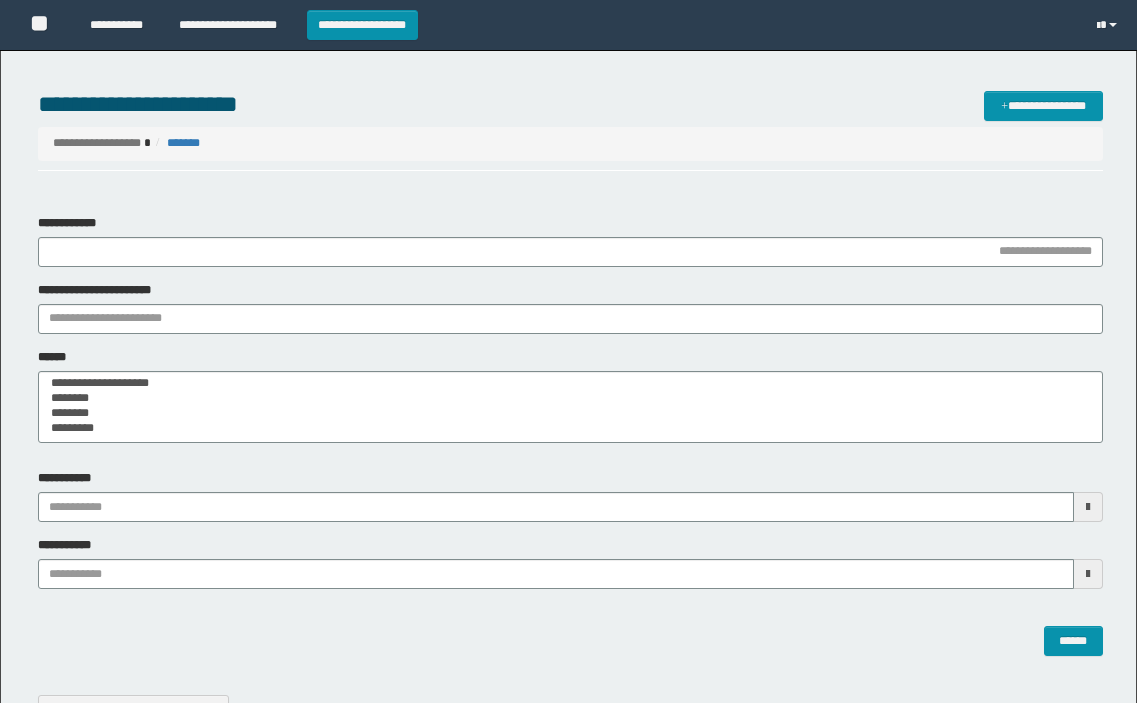 scroll, scrollTop: 0, scrollLeft: 0, axis: both 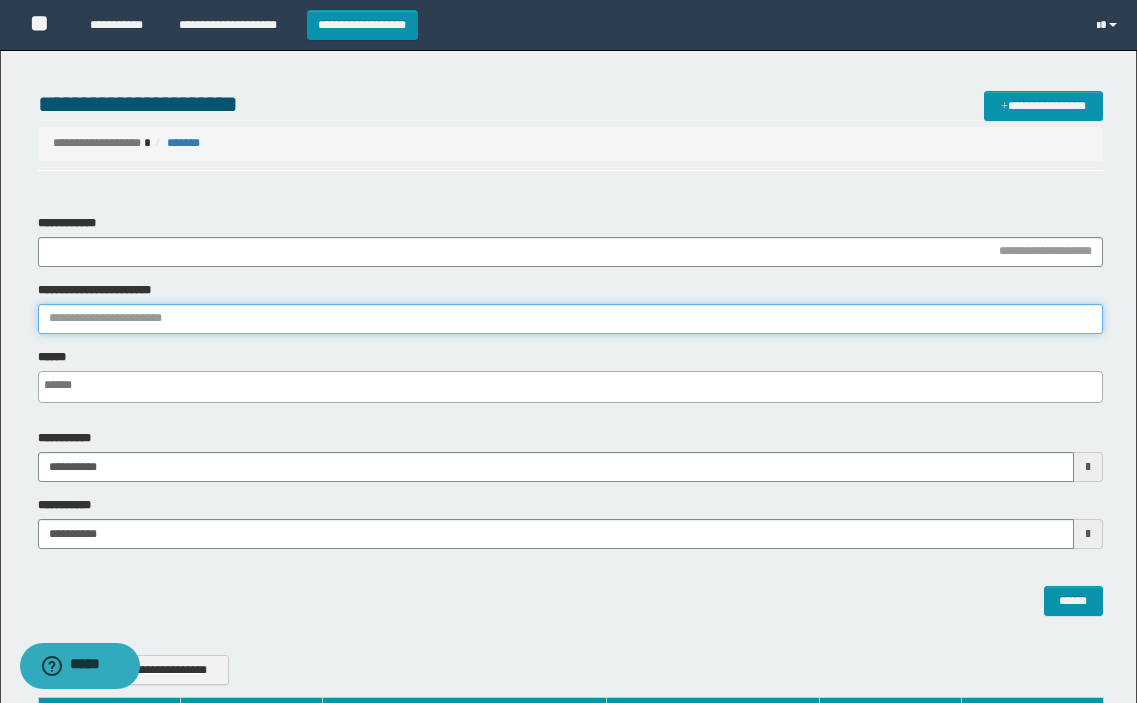click on "**********" at bounding box center [570, 319] 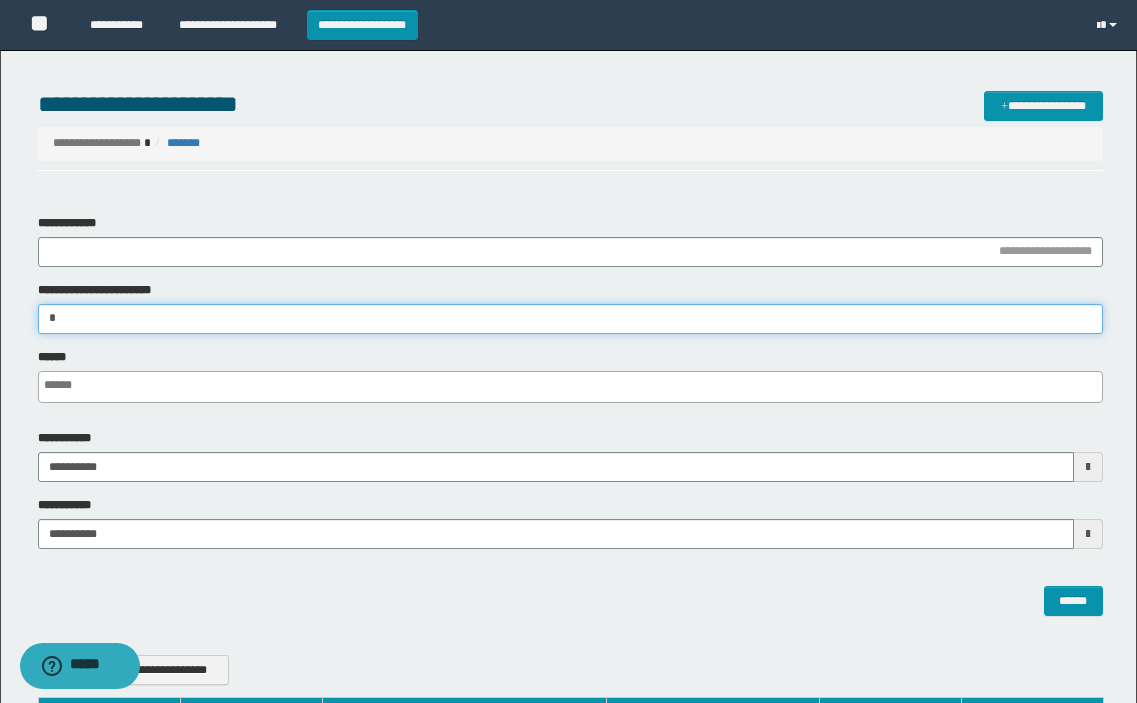 type 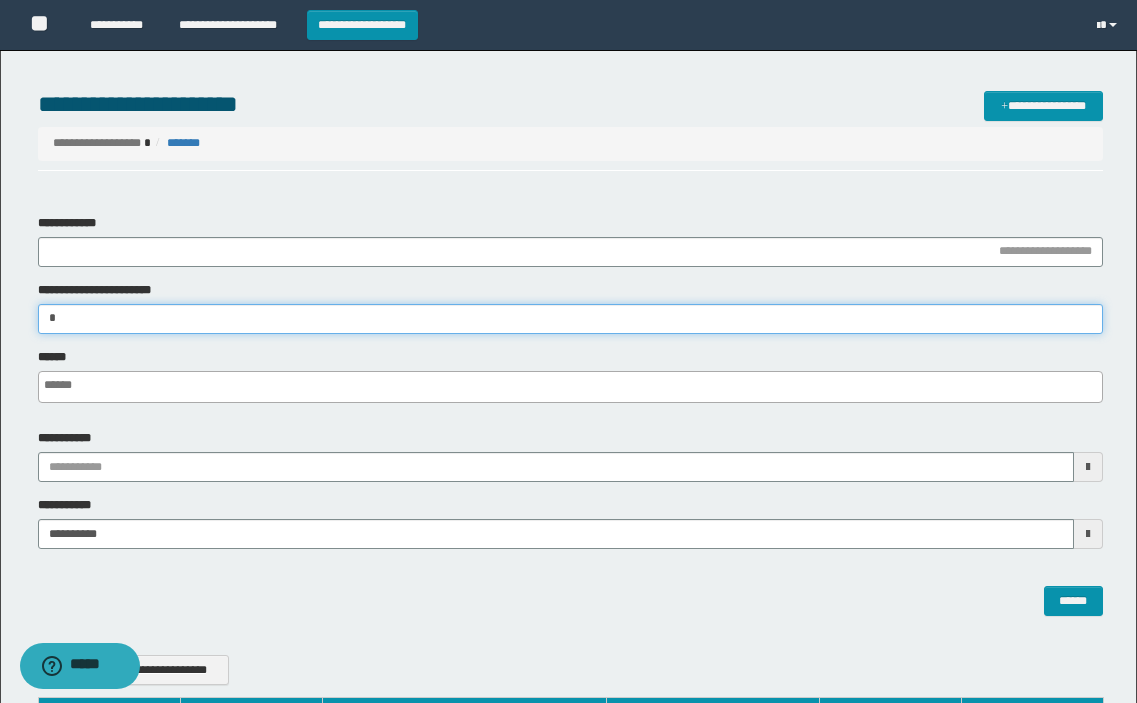 type 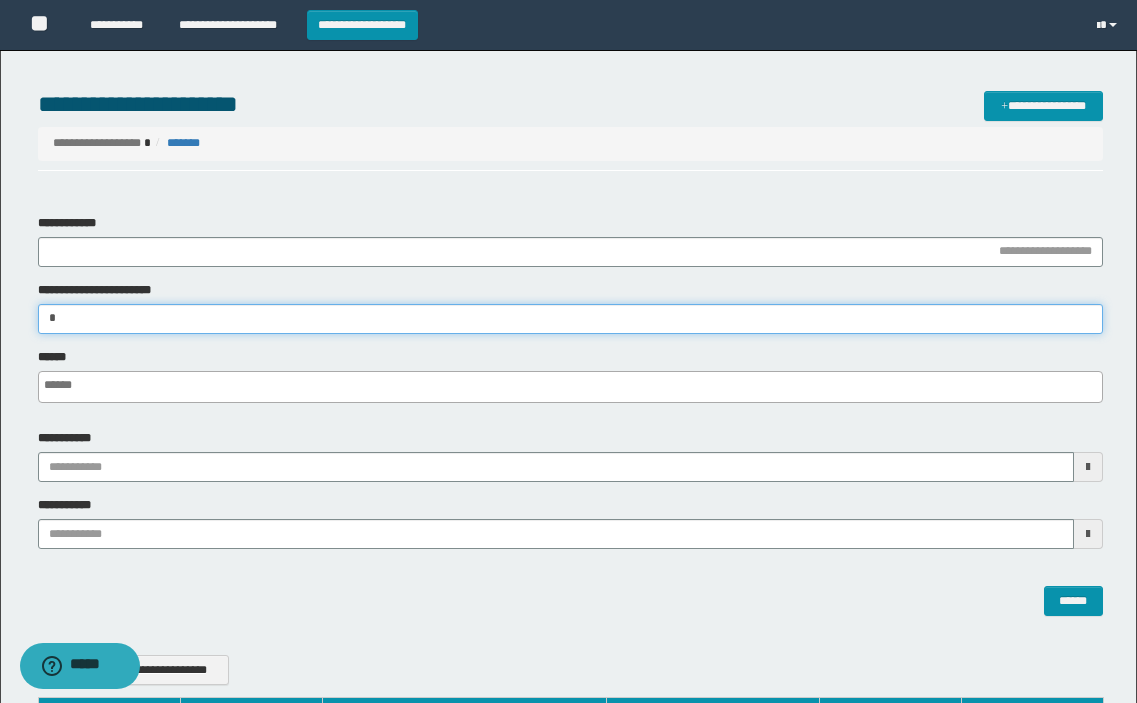 type on "**" 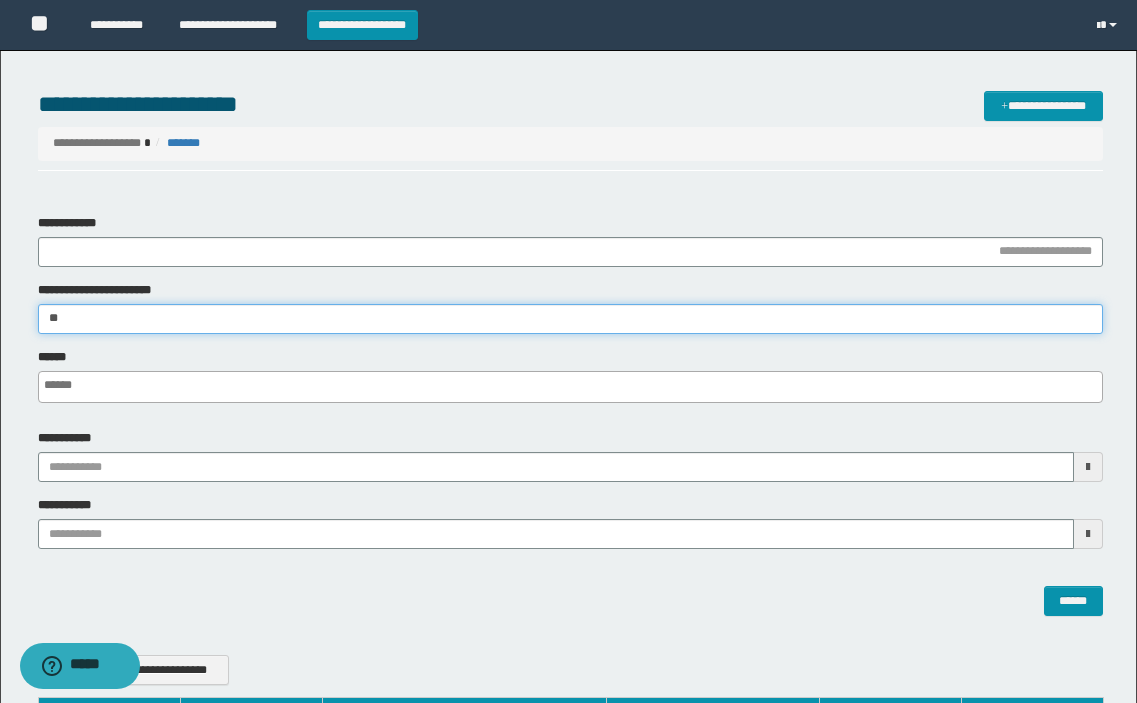 type 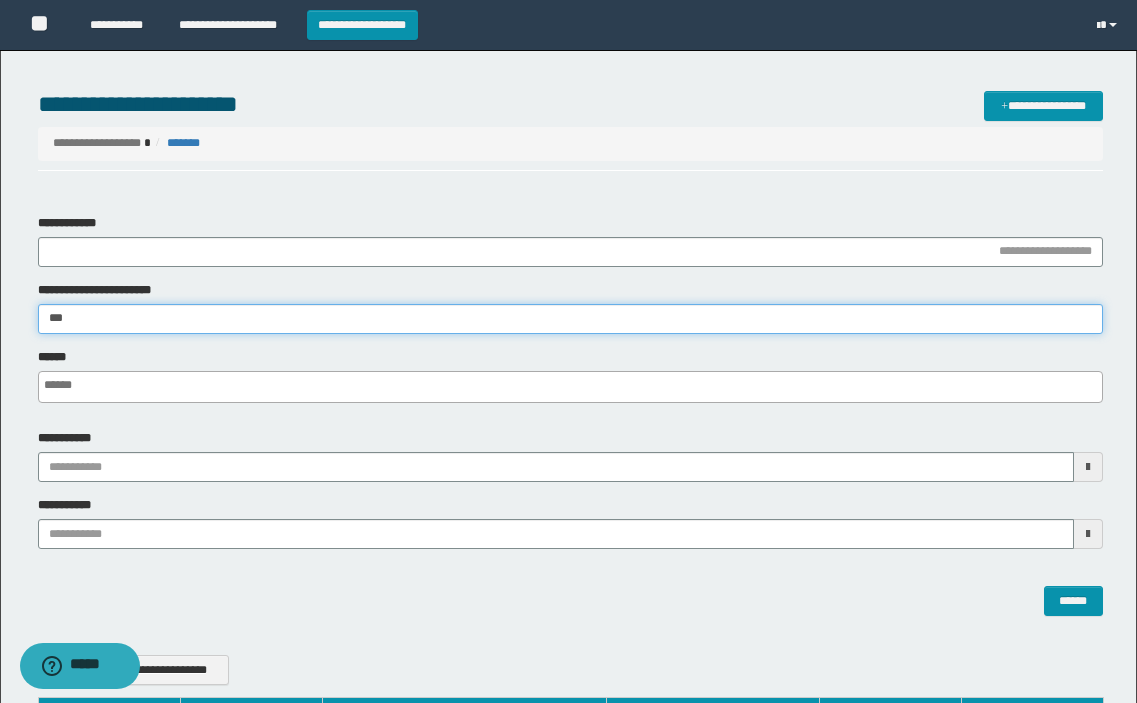 type 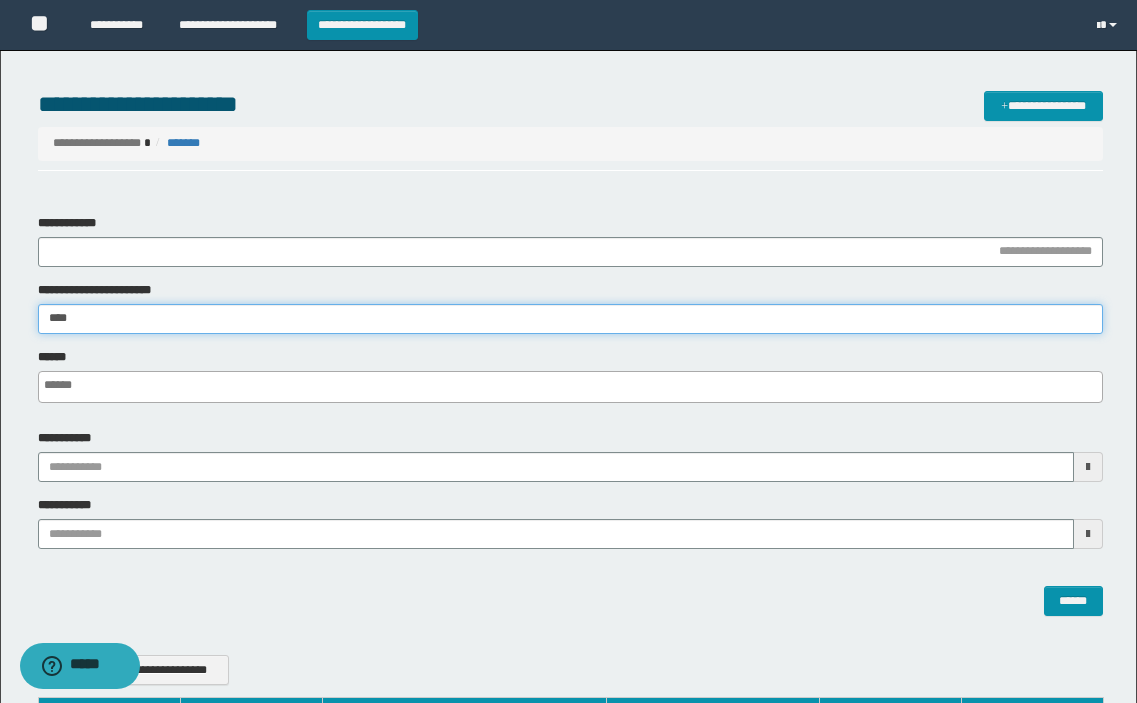 type 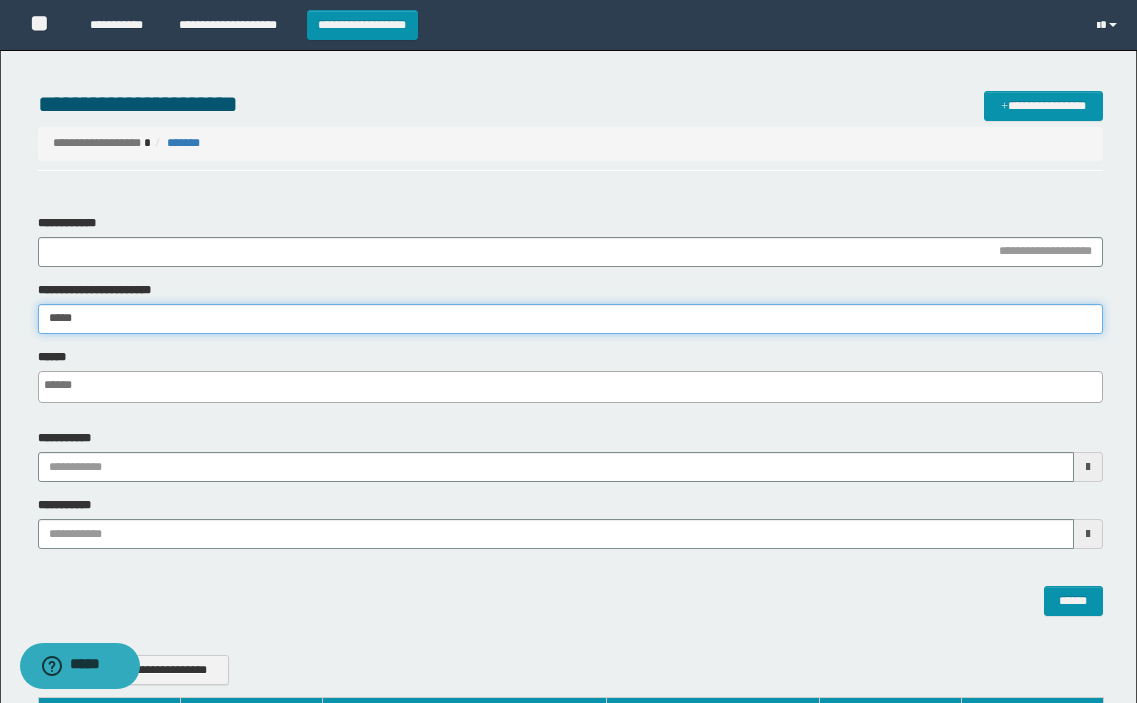 type 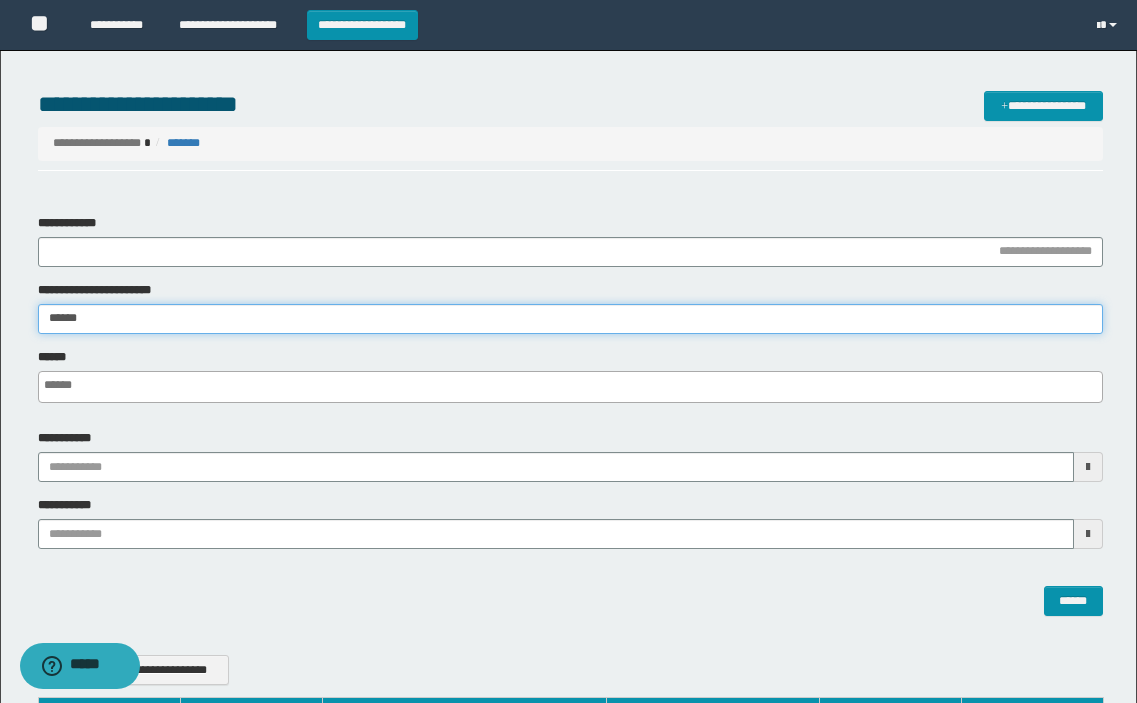 type 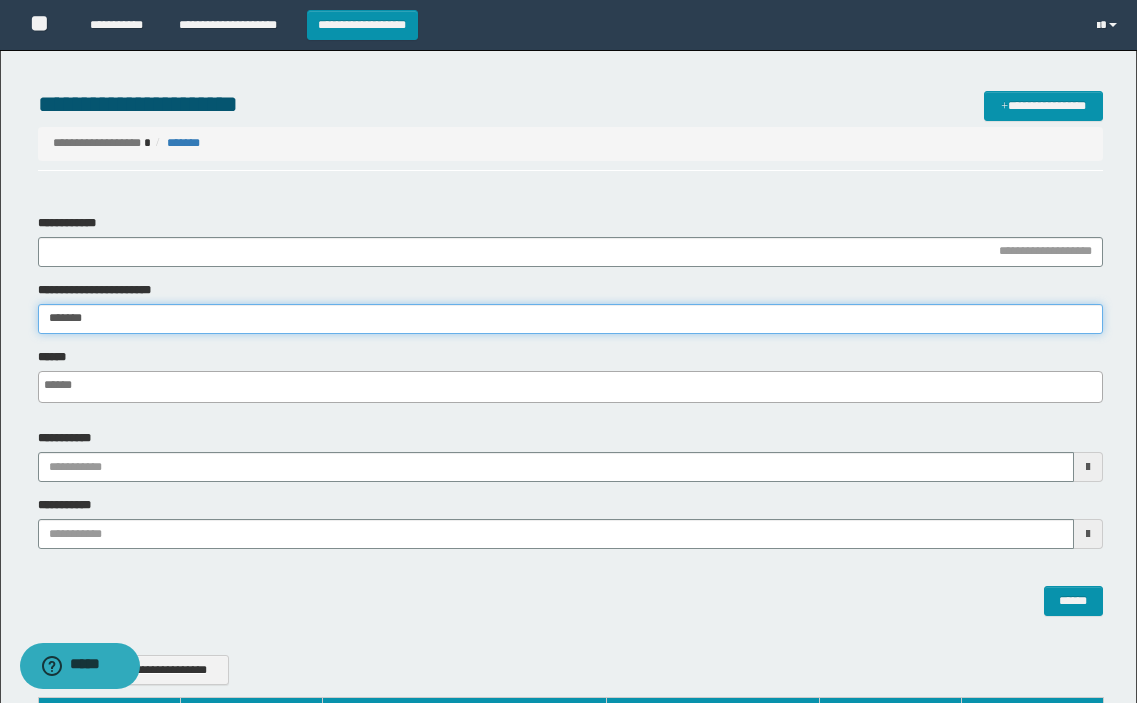type 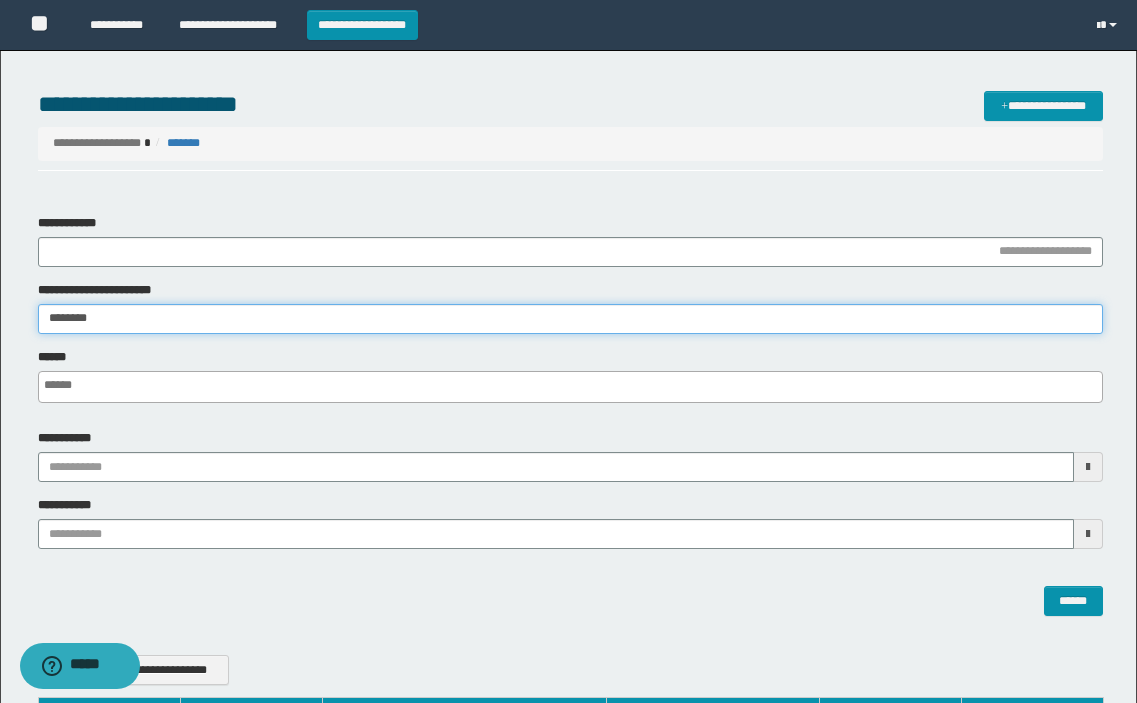 type 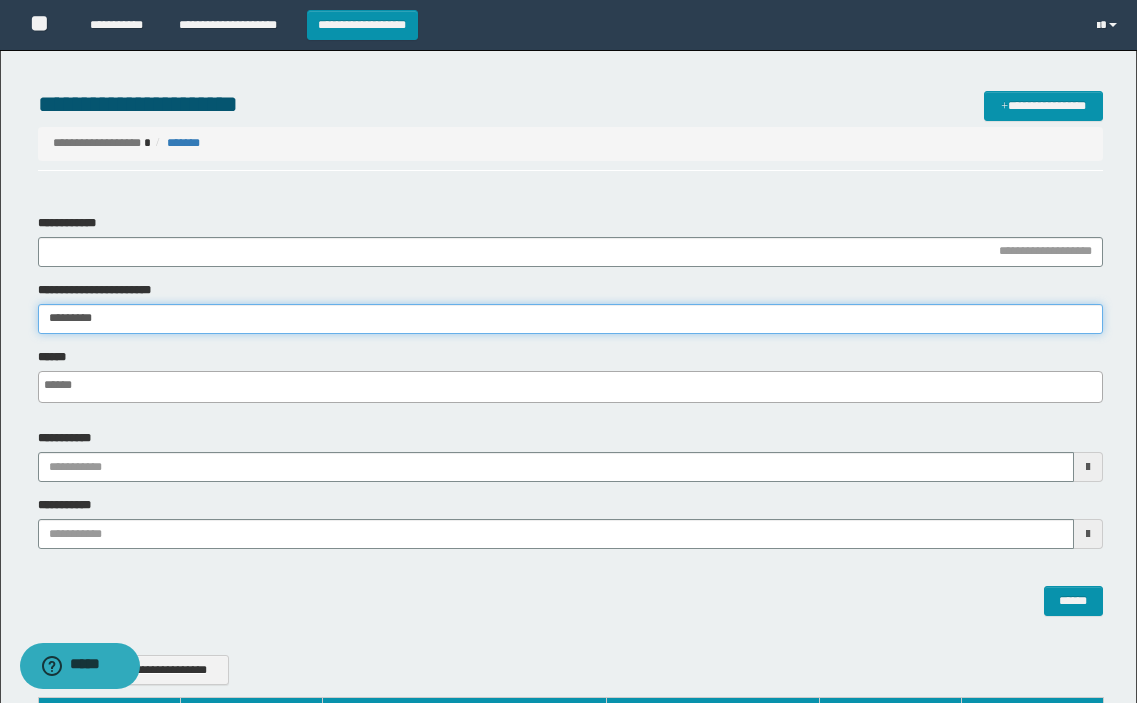 type 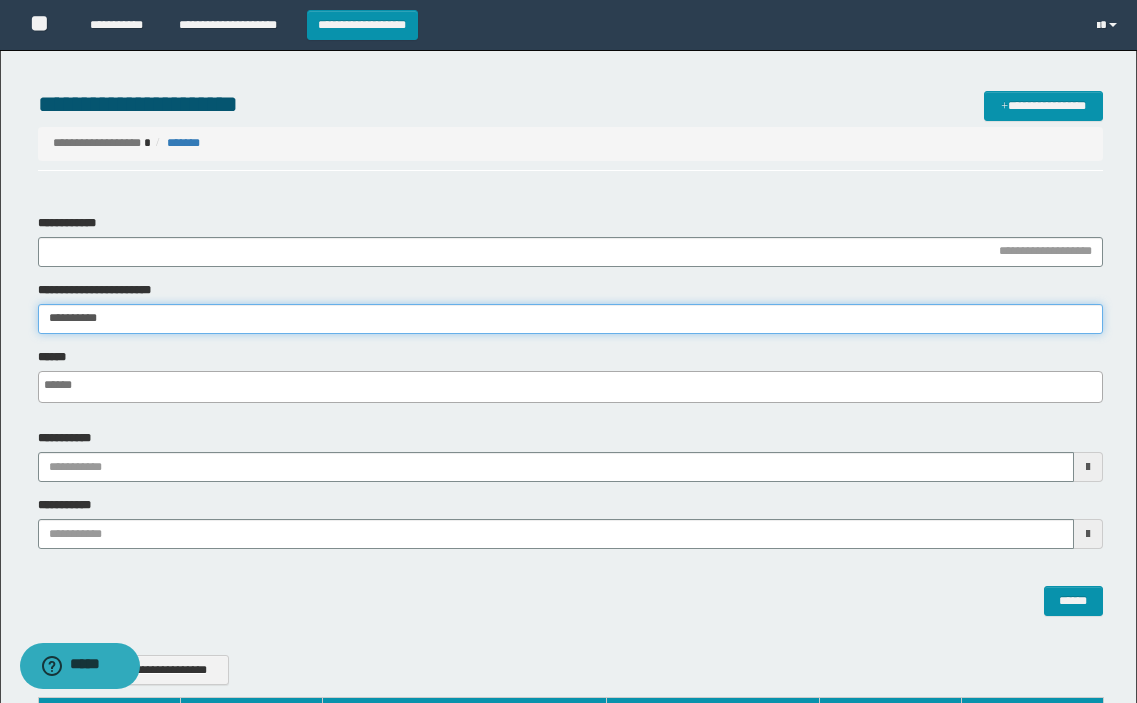 type 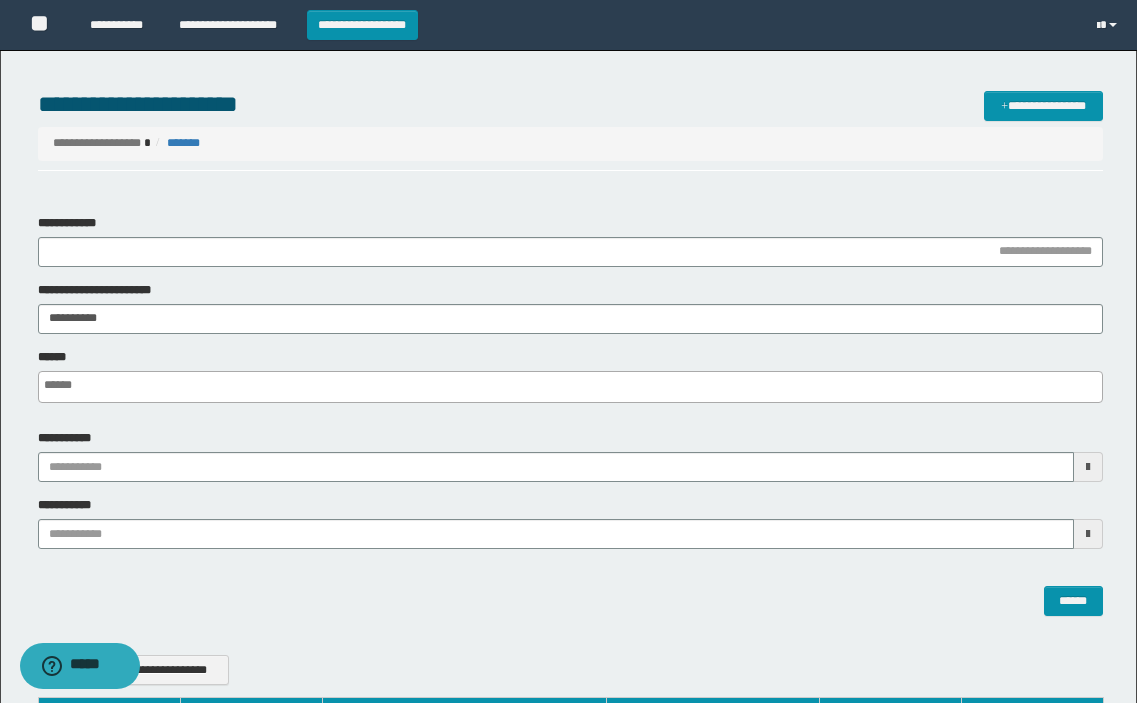 type 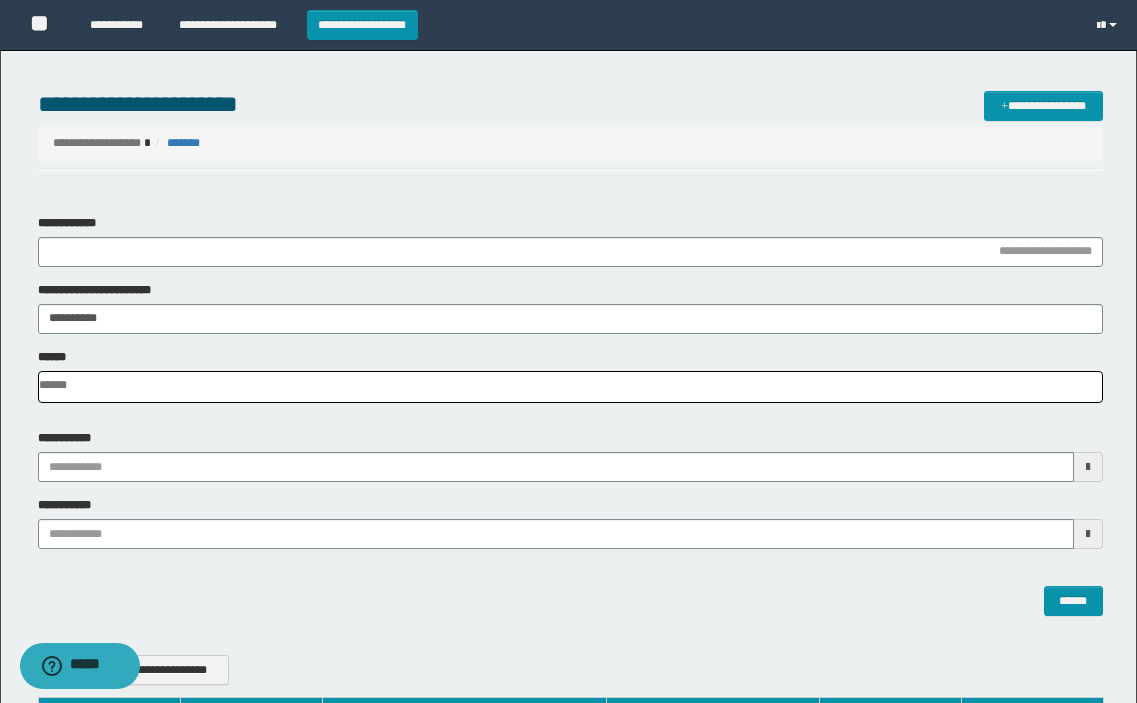 type 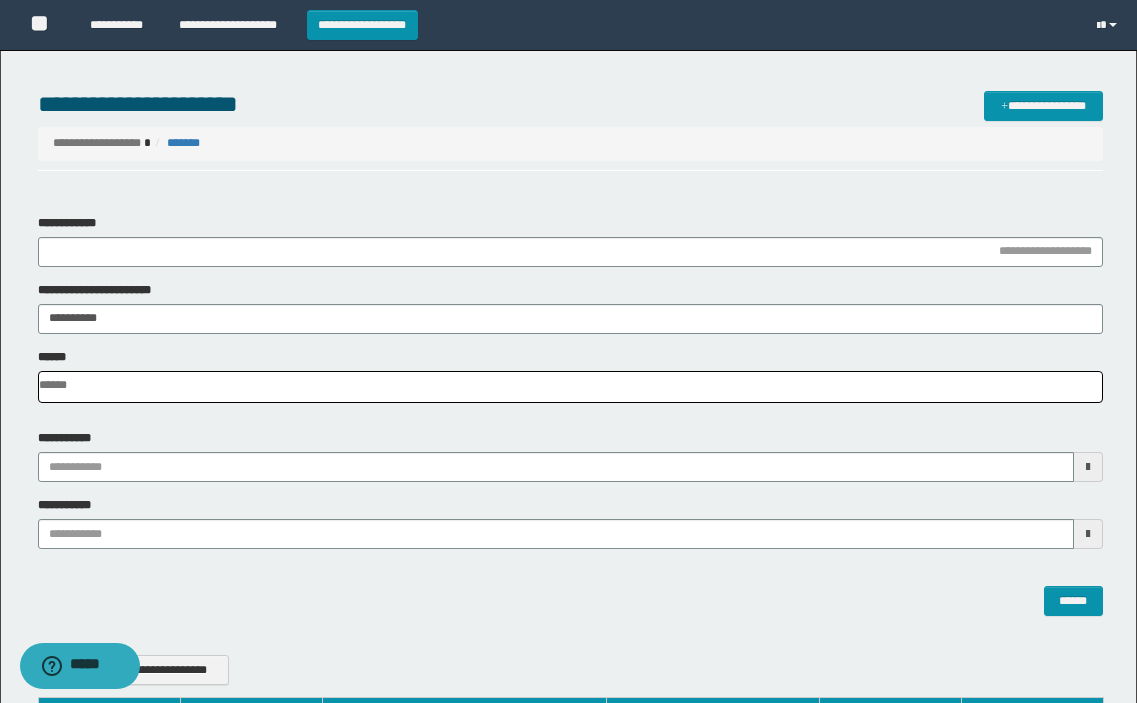 type 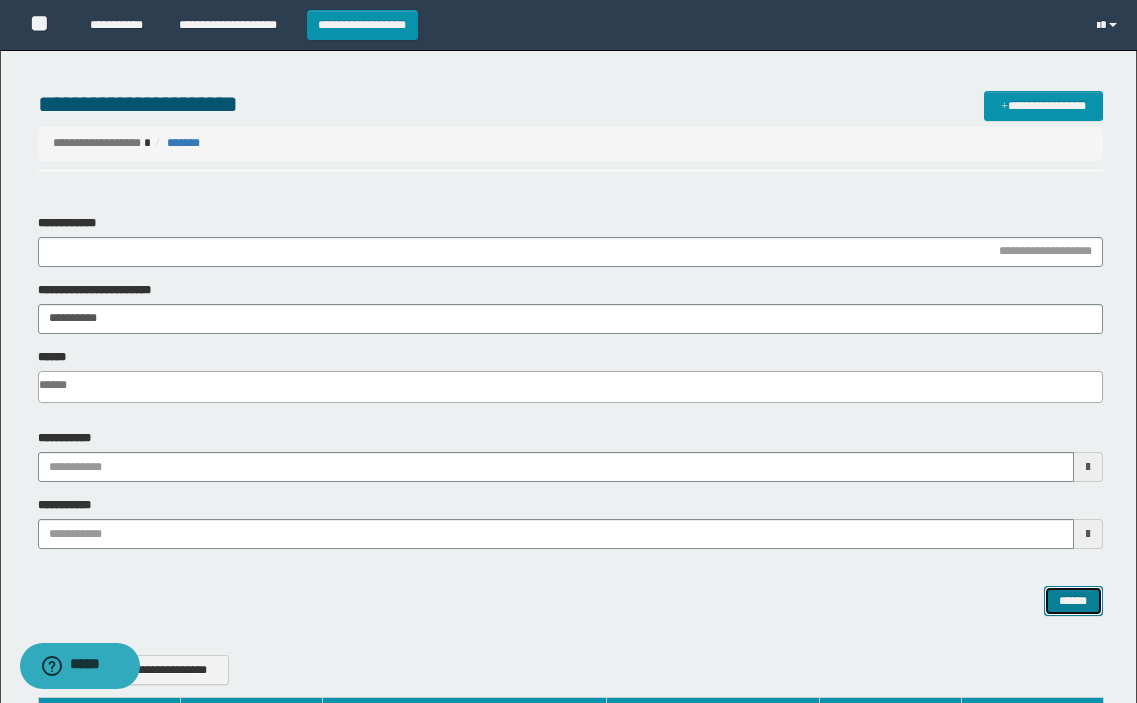 click on "******" at bounding box center (1073, 601) 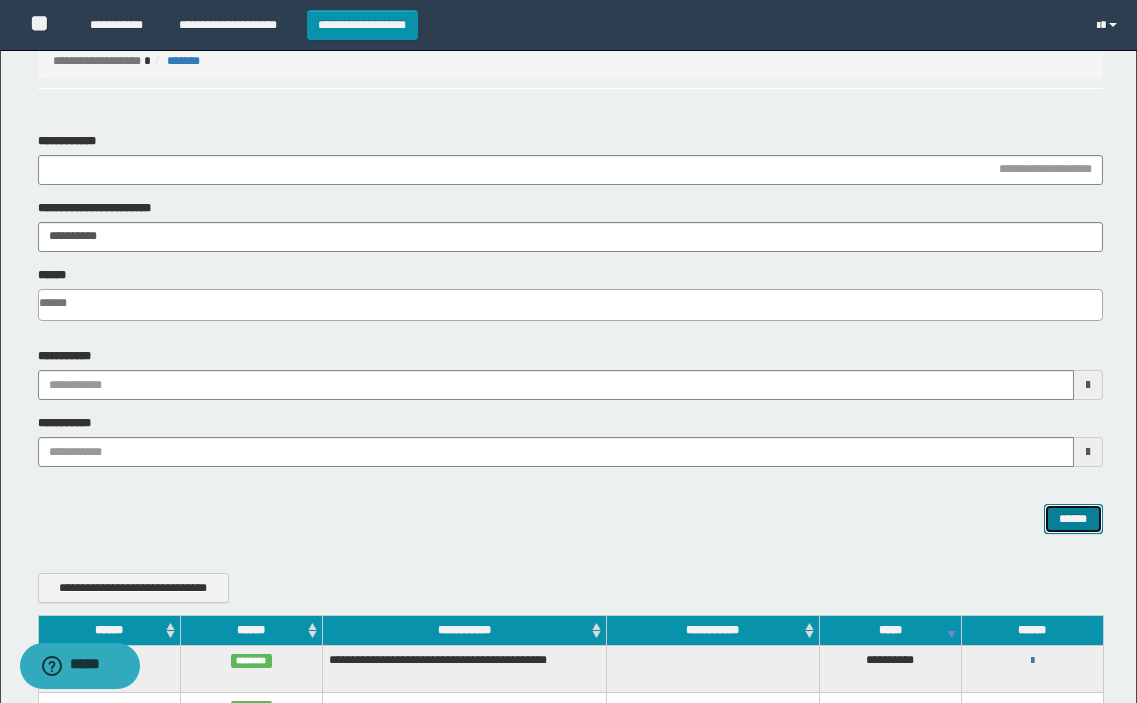 type 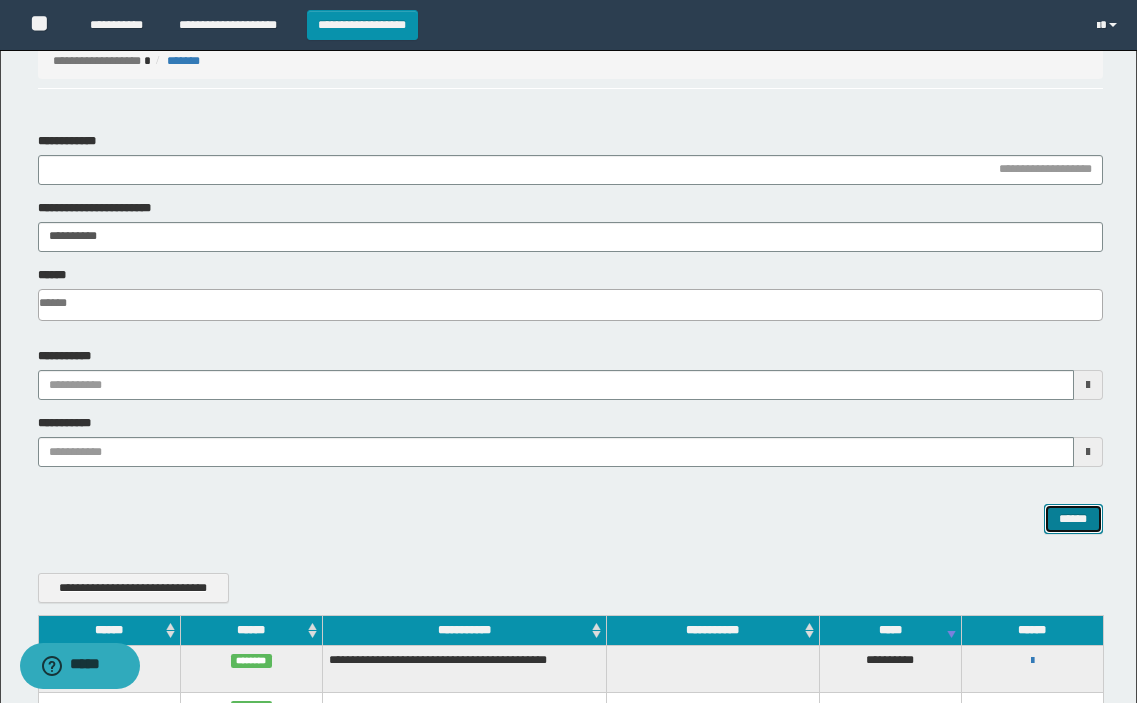 scroll, scrollTop: 273, scrollLeft: 0, axis: vertical 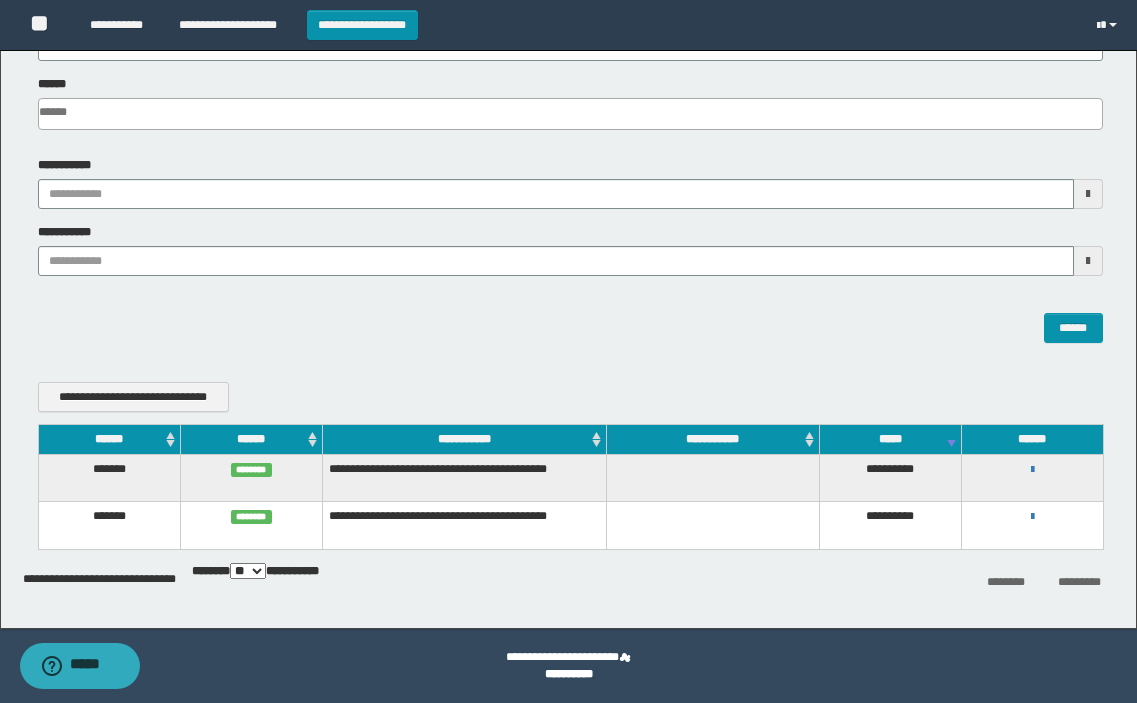 click on "**********" at bounding box center [1032, 469] 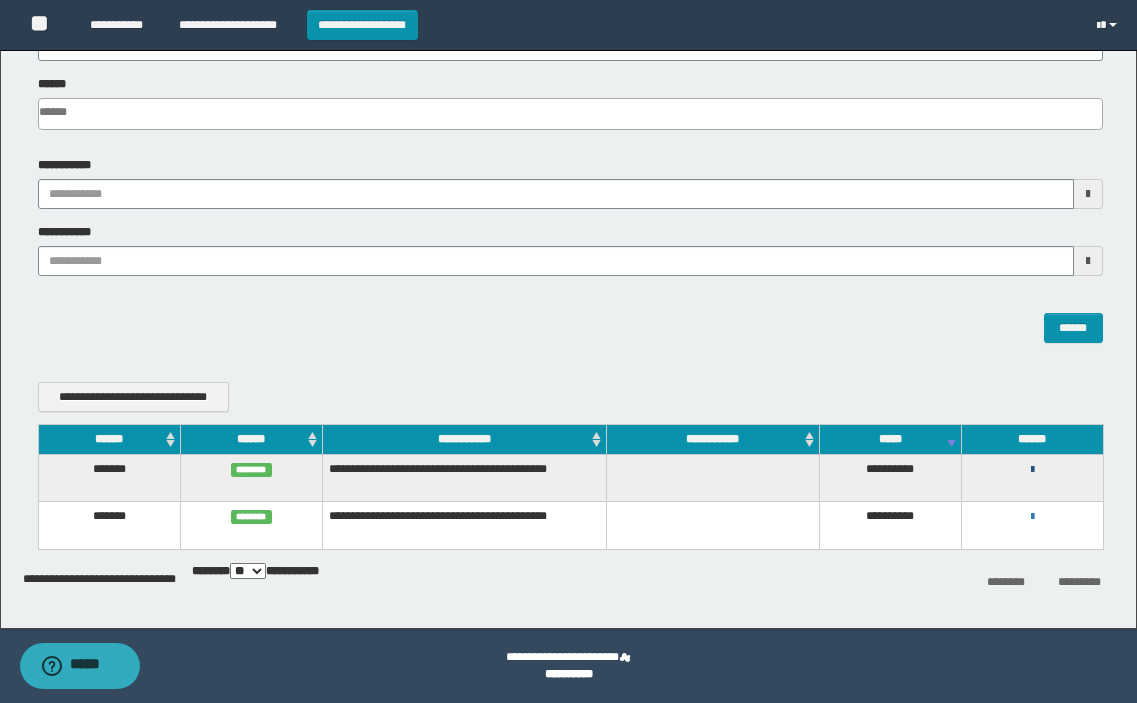 click at bounding box center (1032, 470) 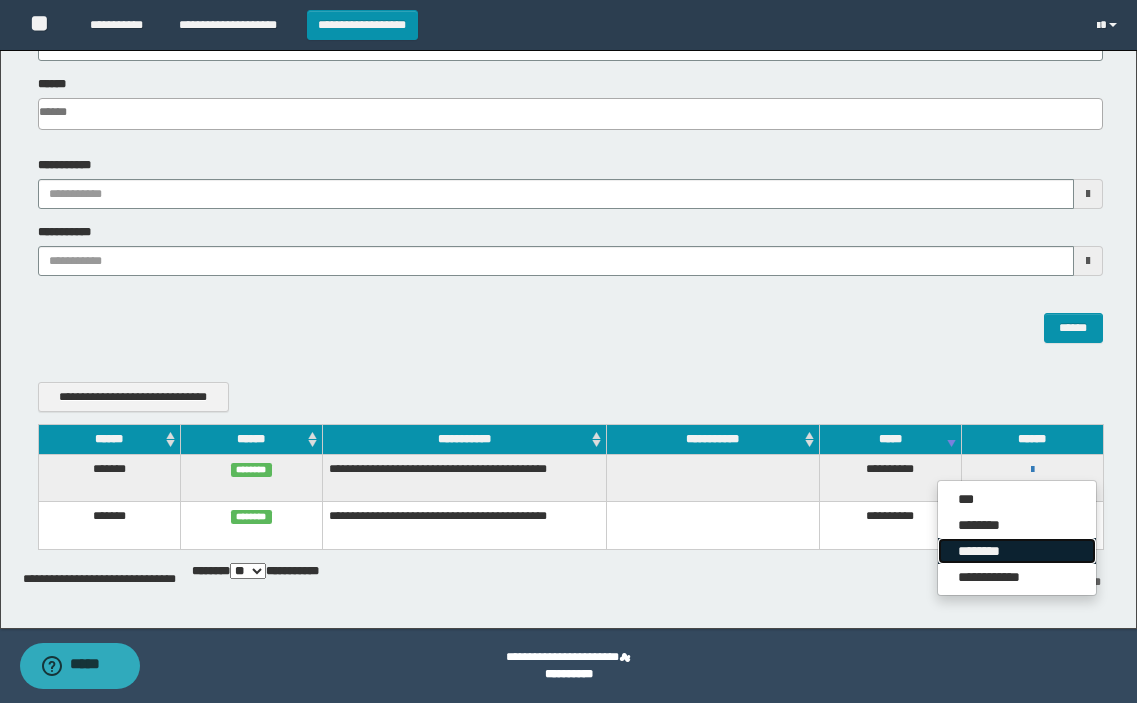 click on "********" at bounding box center [1017, 551] 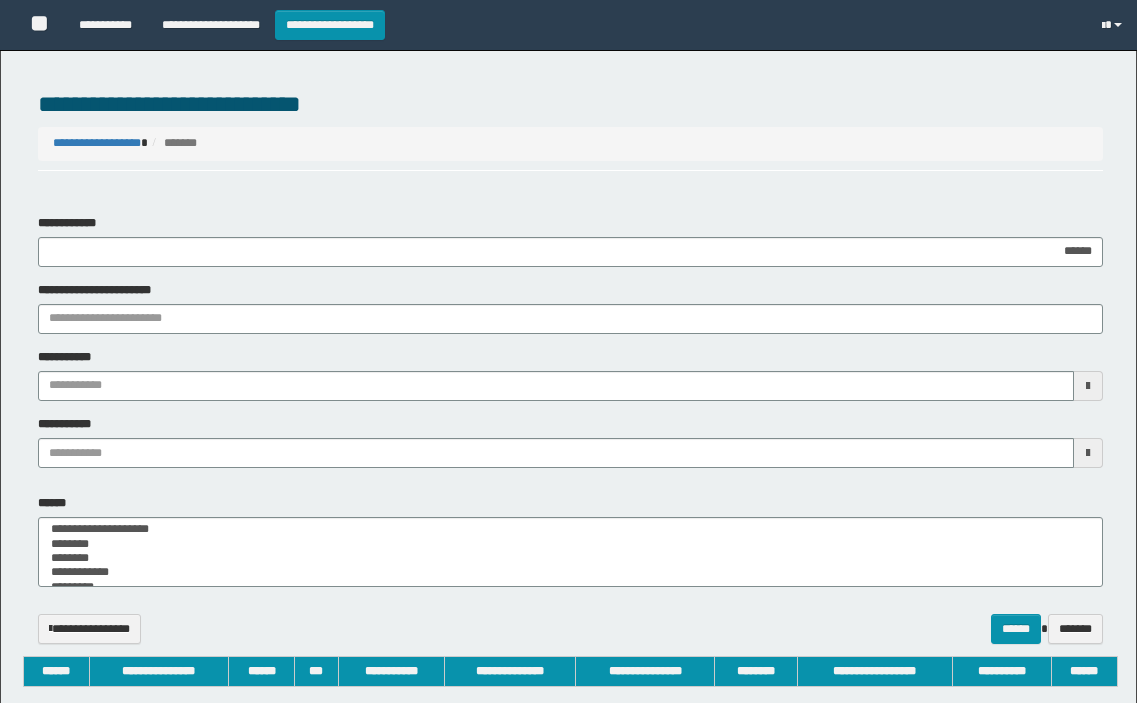 select 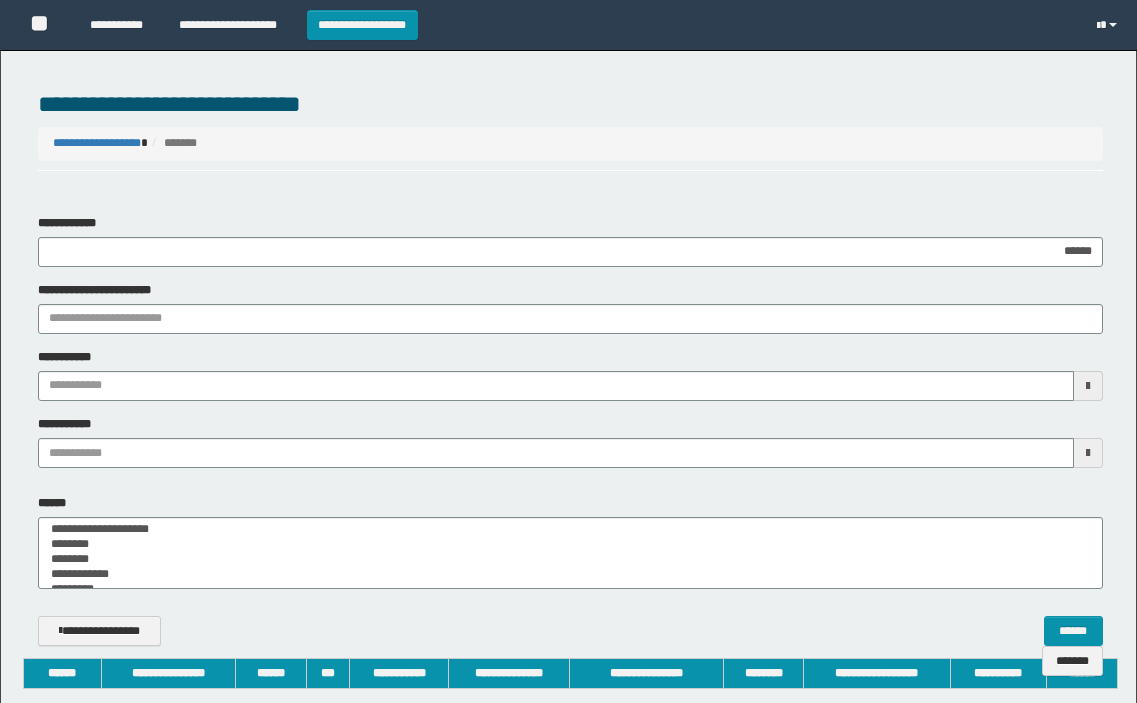 scroll, scrollTop: 0, scrollLeft: 0, axis: both 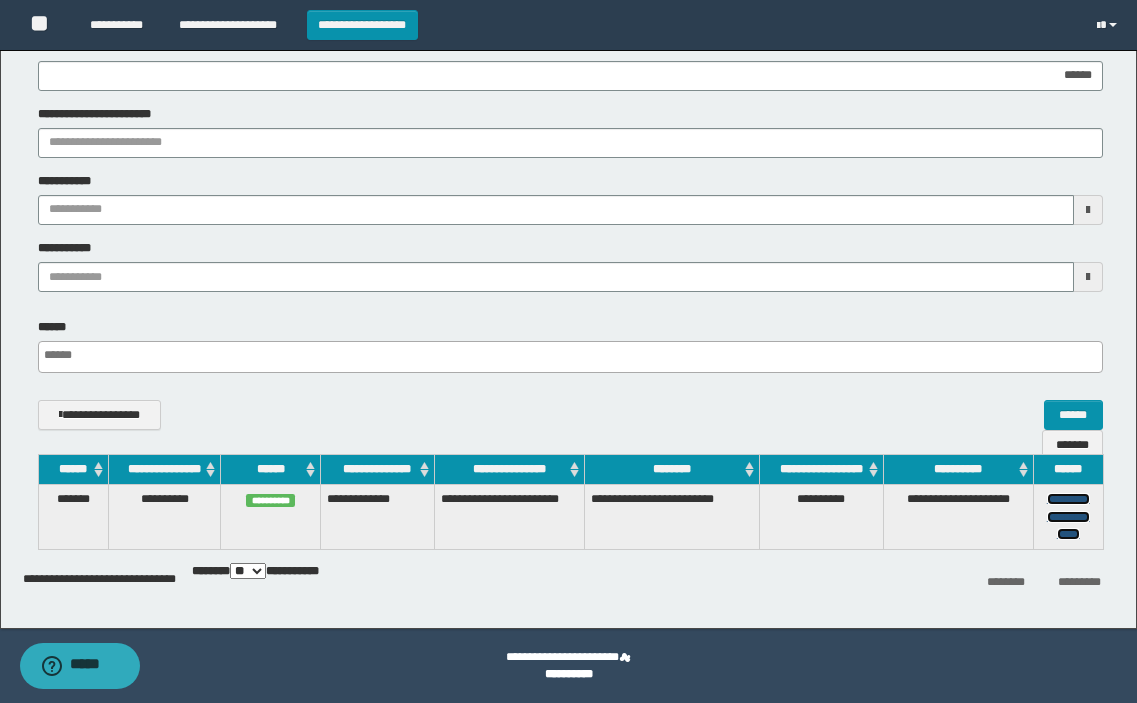 click on "**********" at bounding box center [1068, 516] 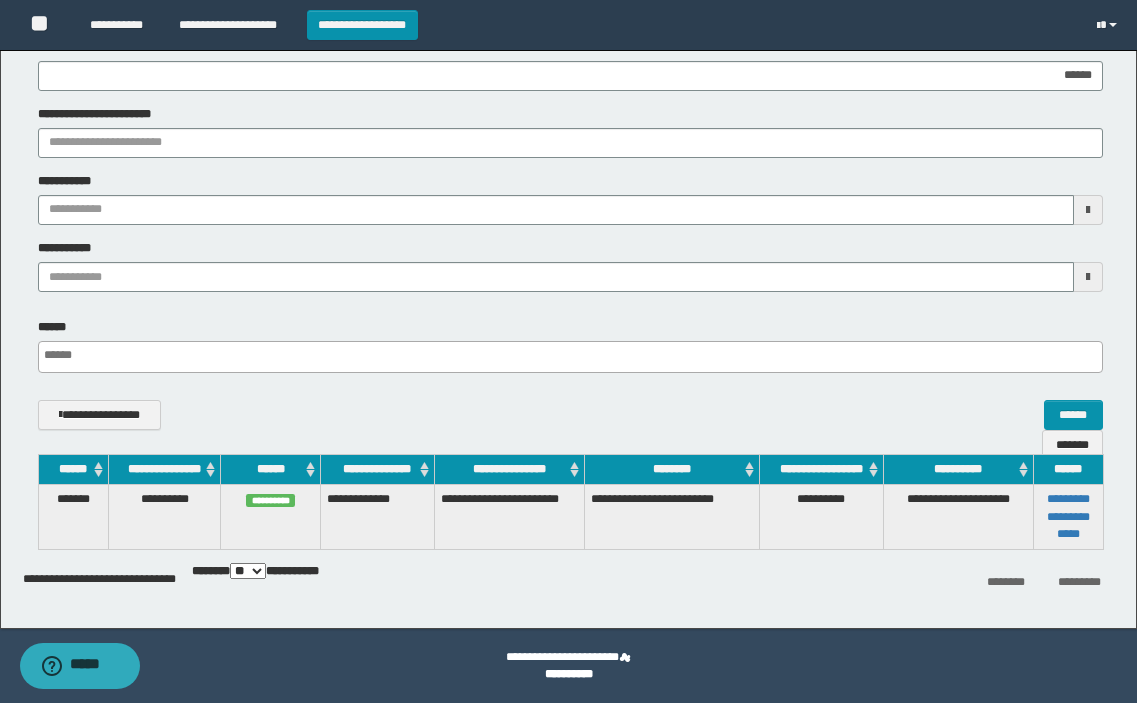 type 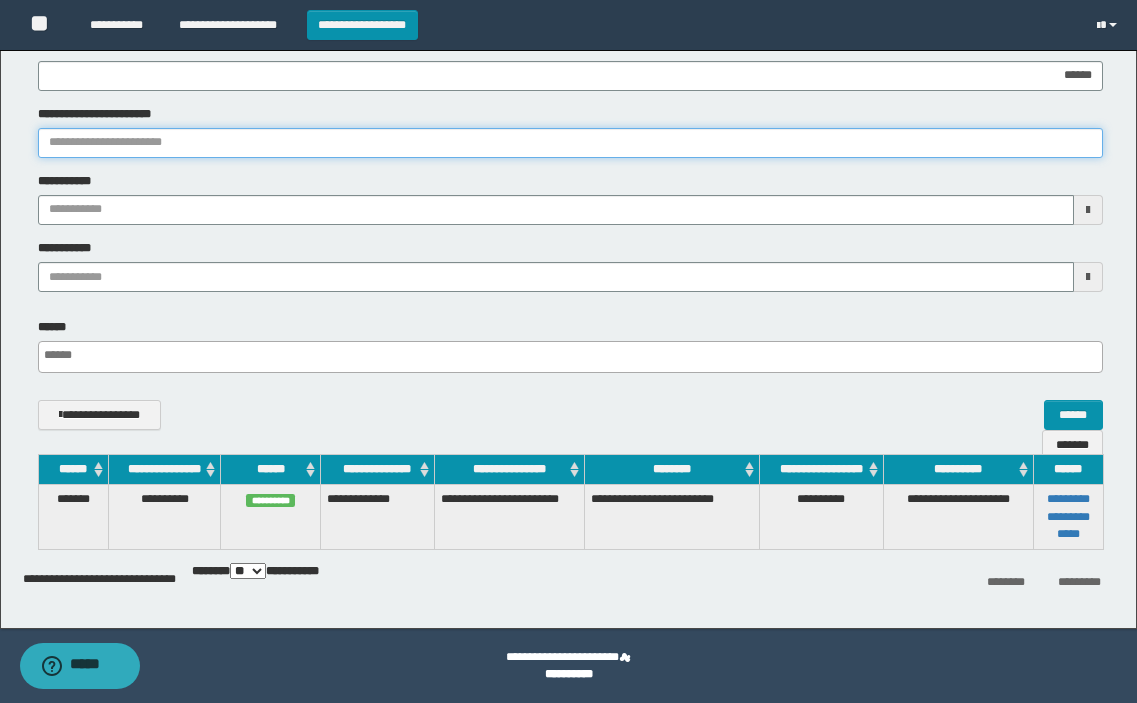 click on "**********" at bounding box center [570, 143] 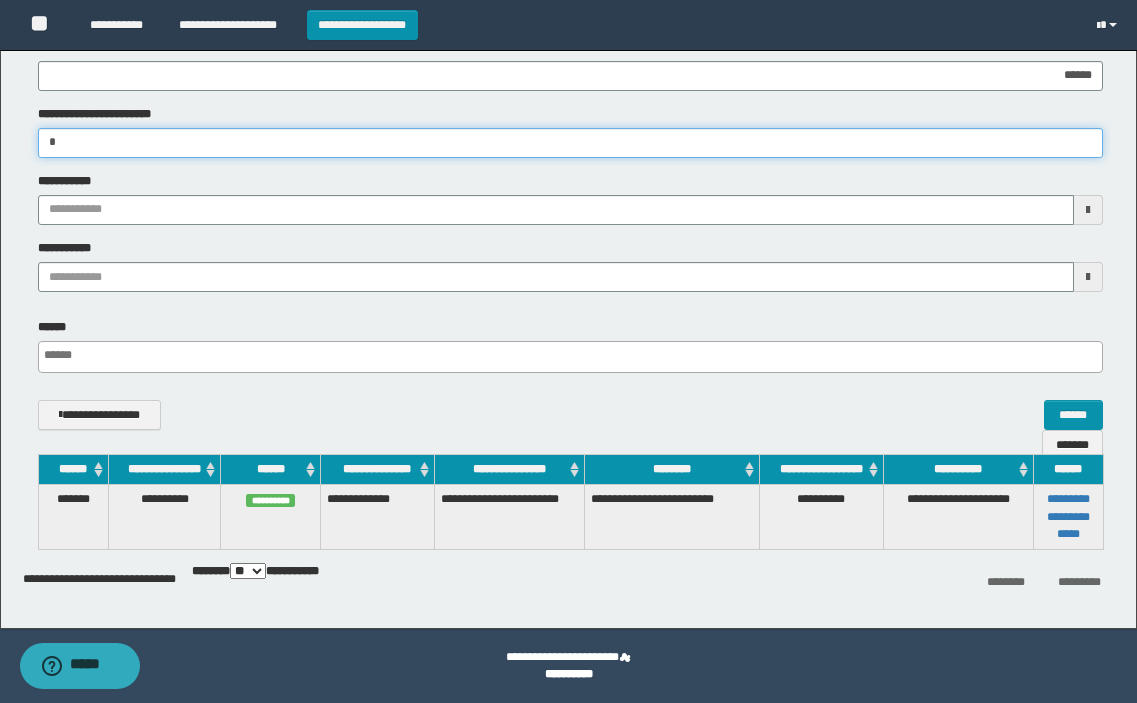 type 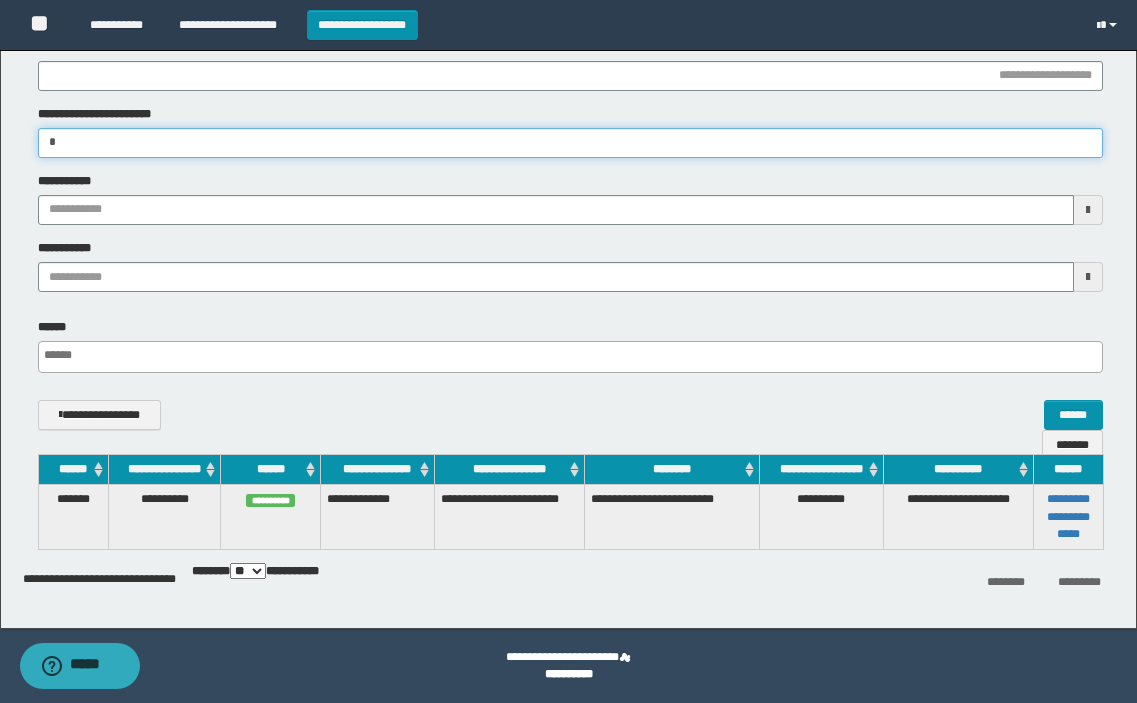 type on "**" 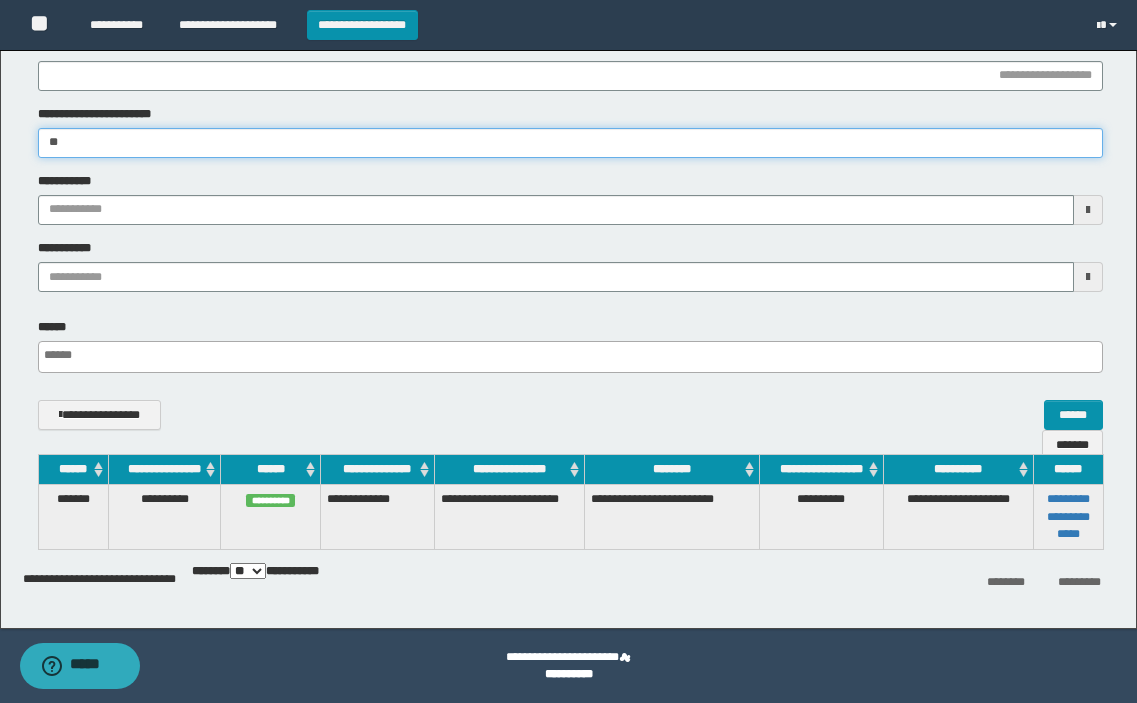 type 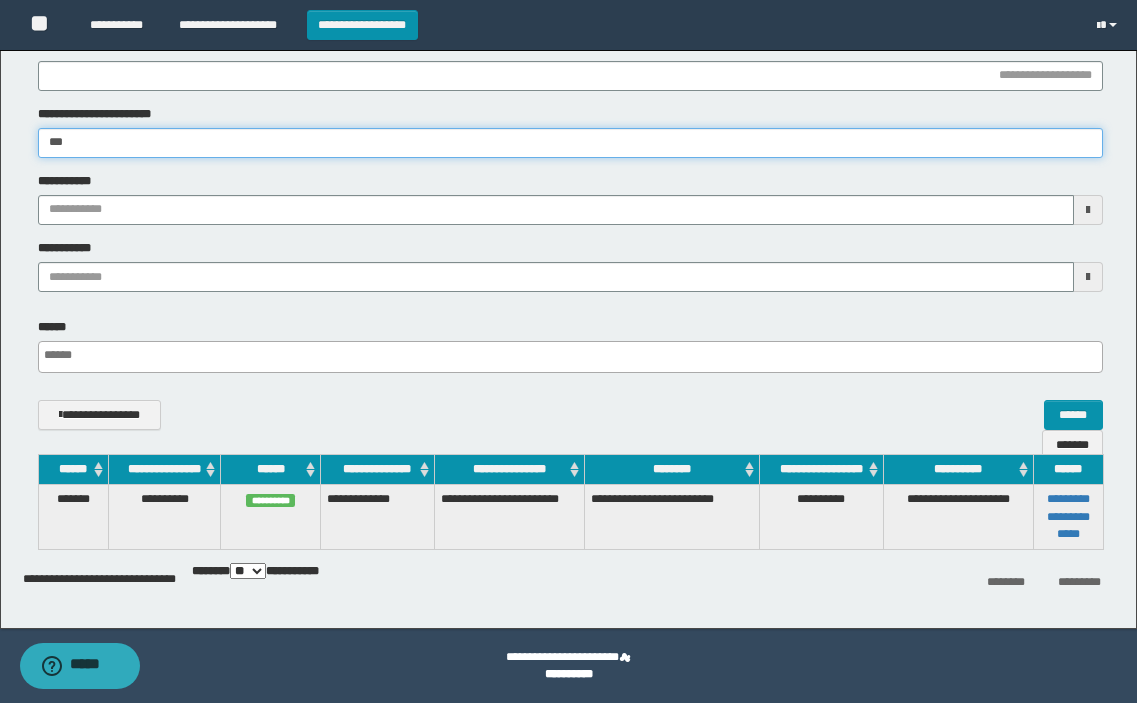 type 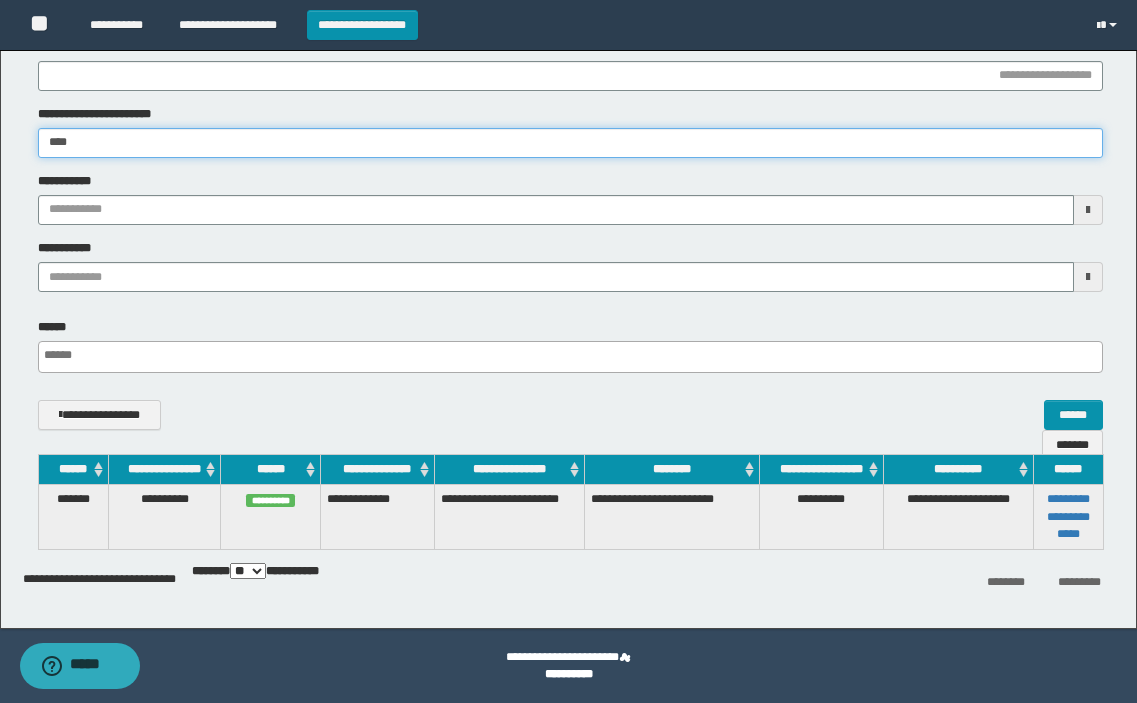 type 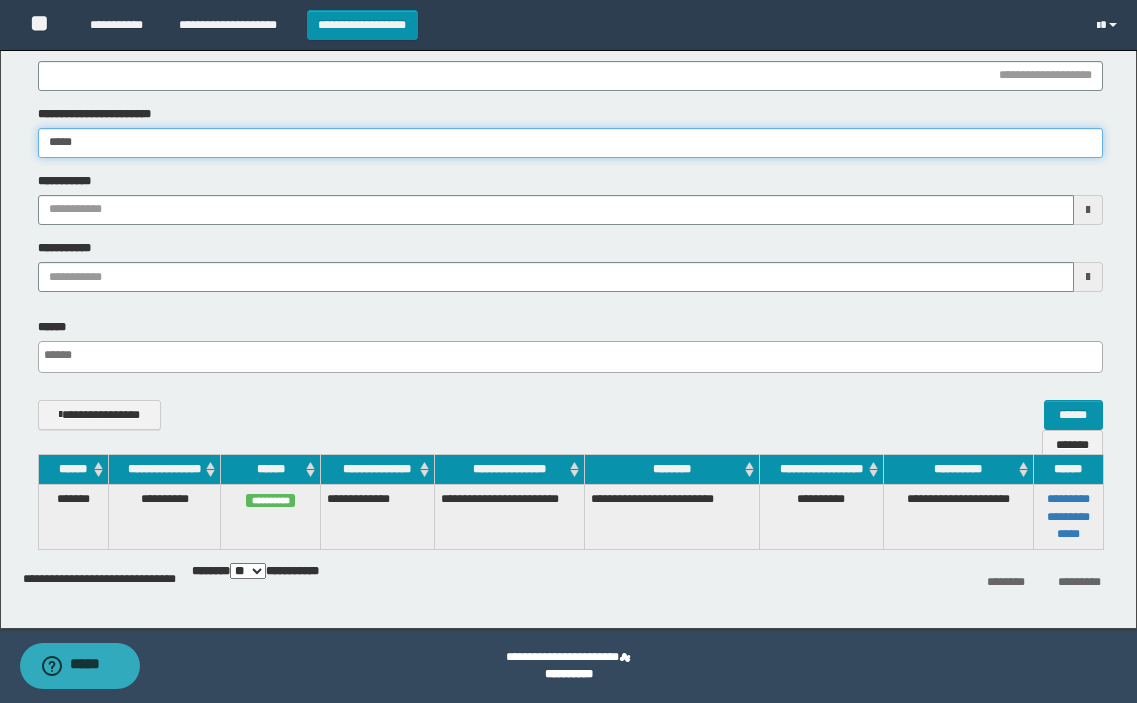 type 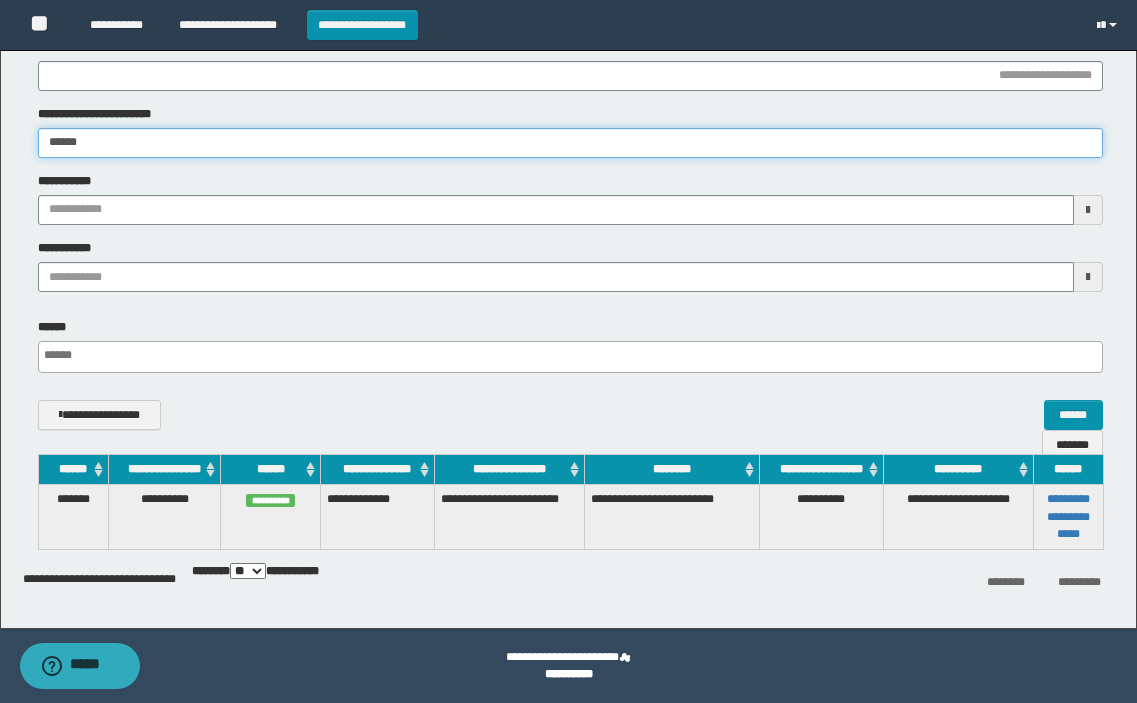 type 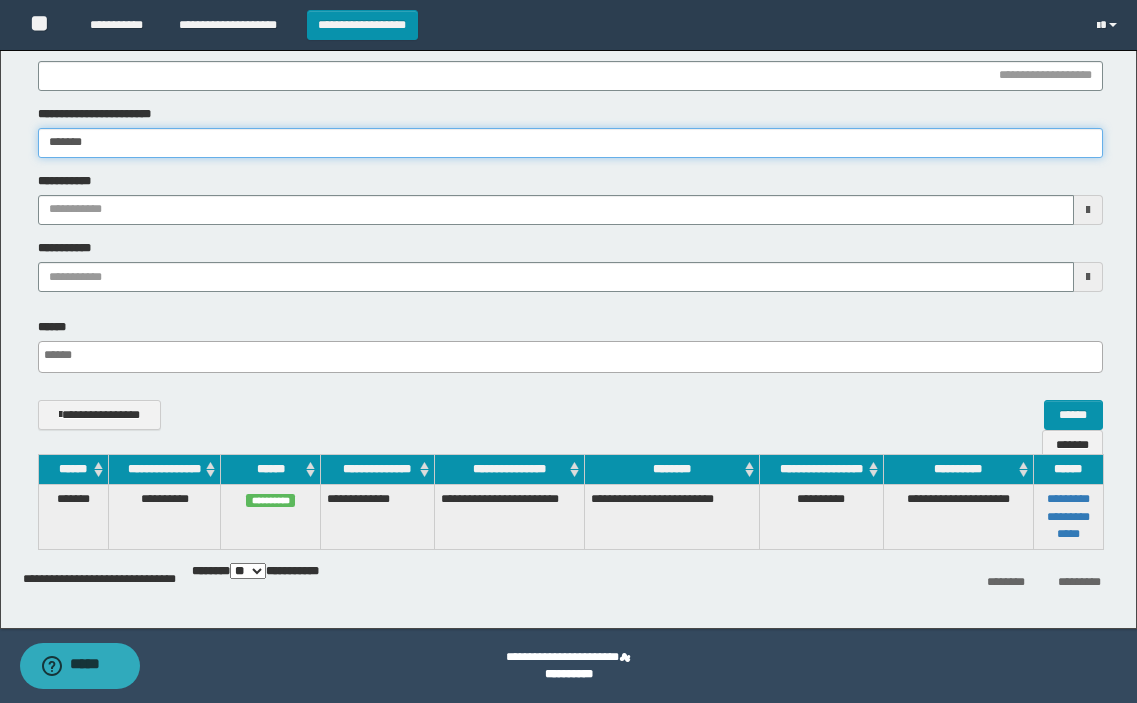 type 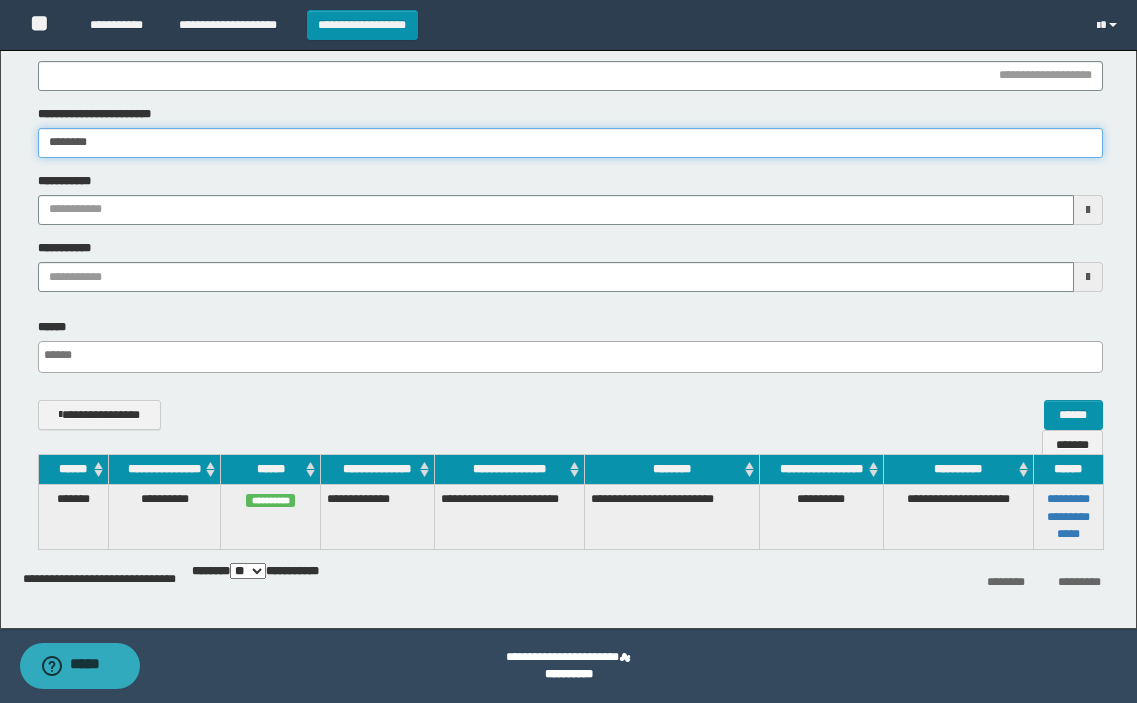 type 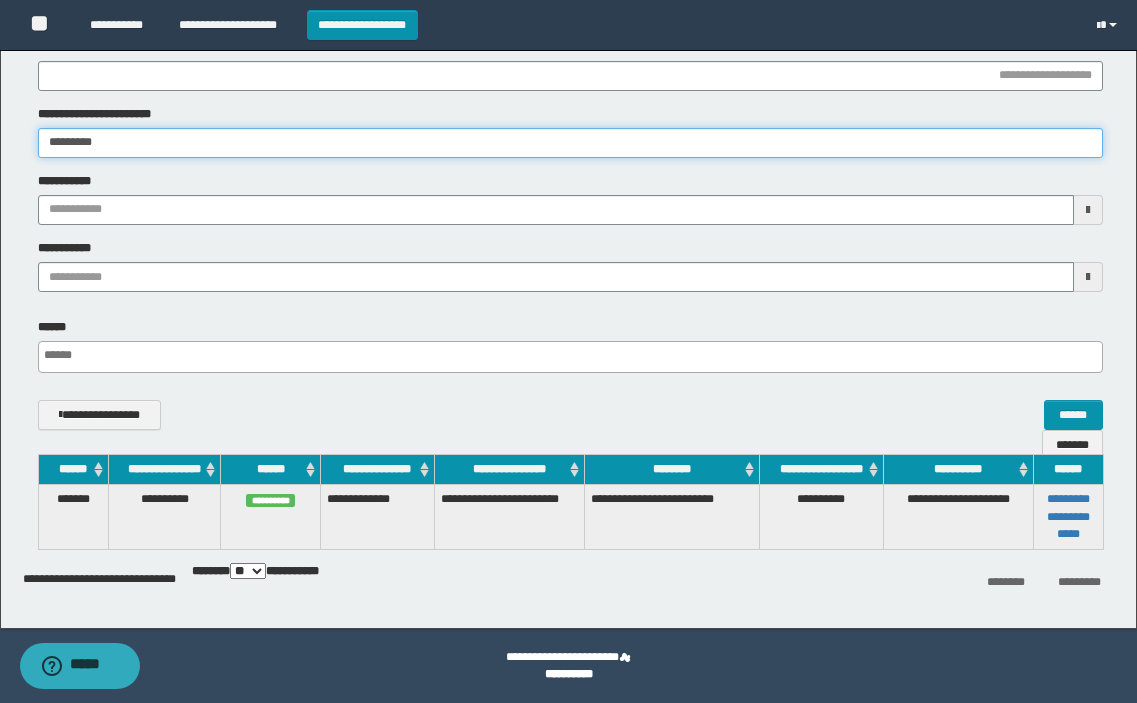 type 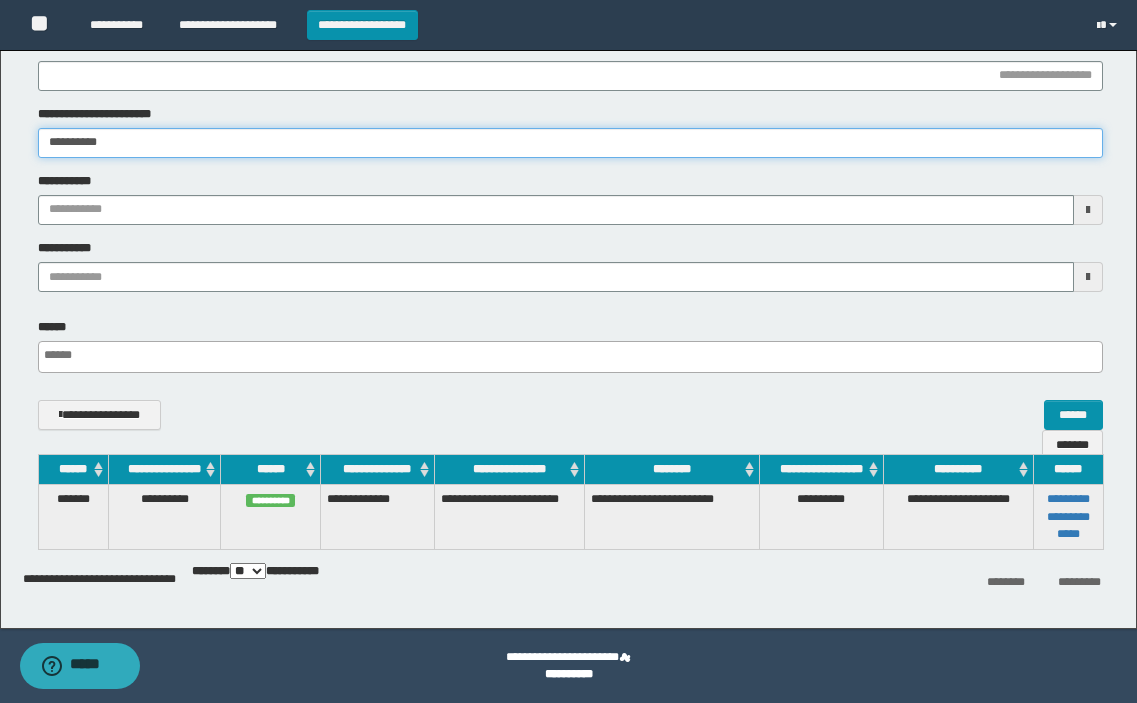 type 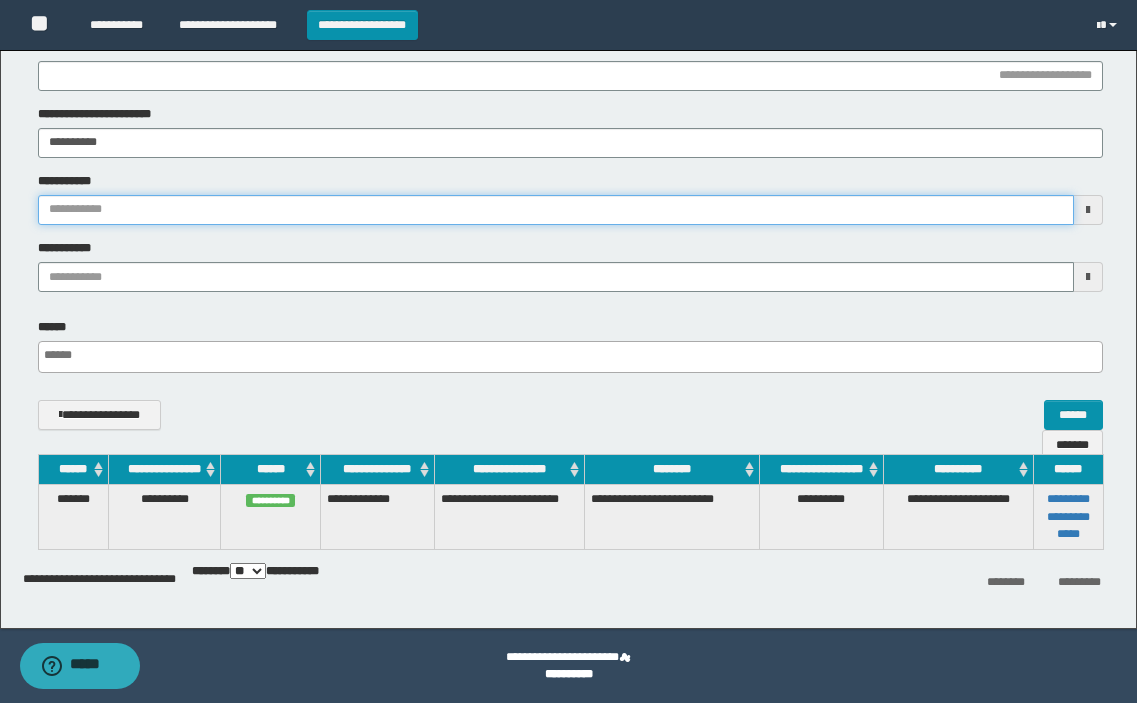 type 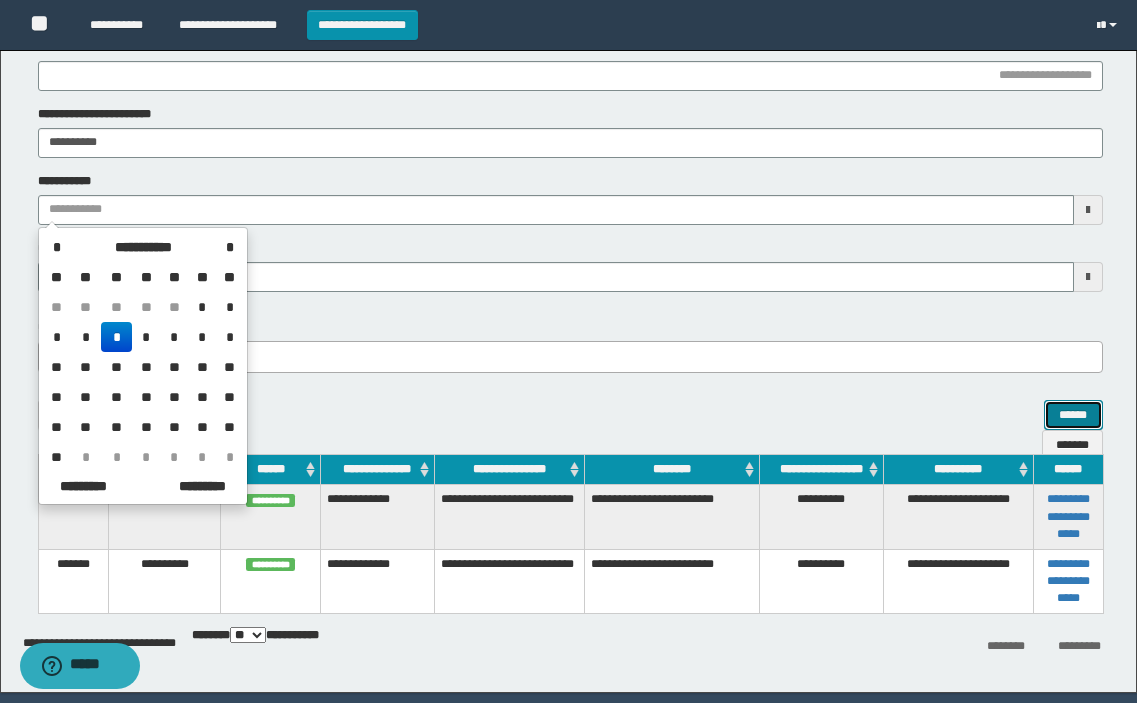 click on "******" at bounding box center [1073, 415] 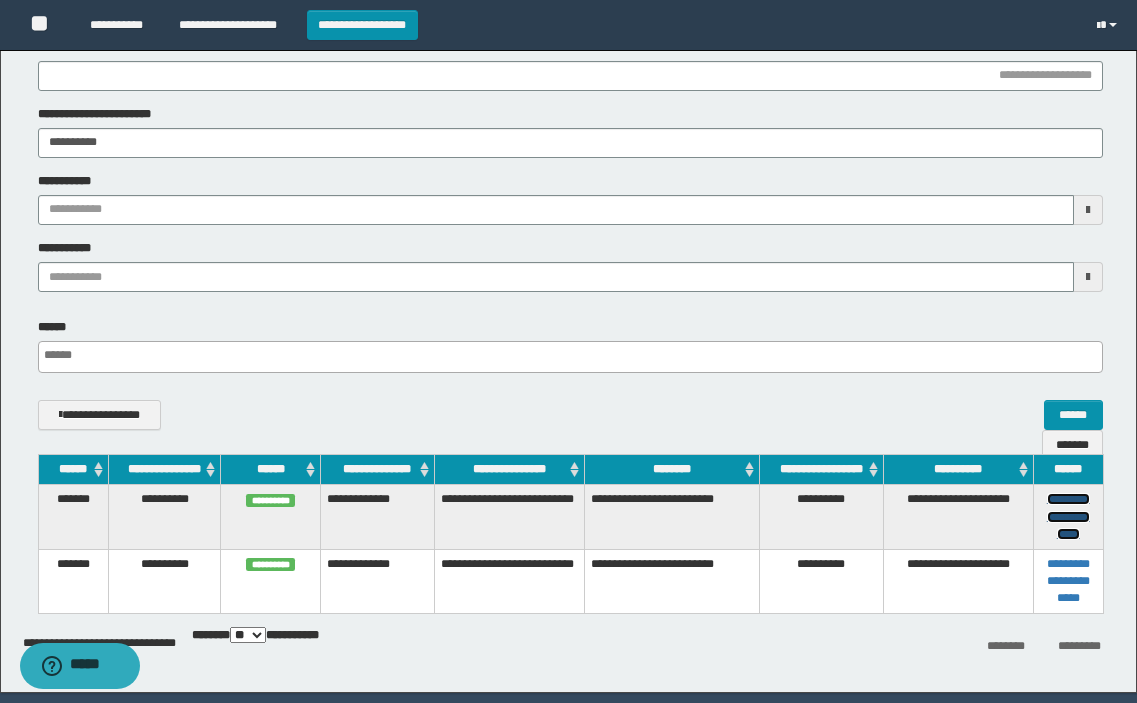 click on "**********" at bounding box center [1068, 516] 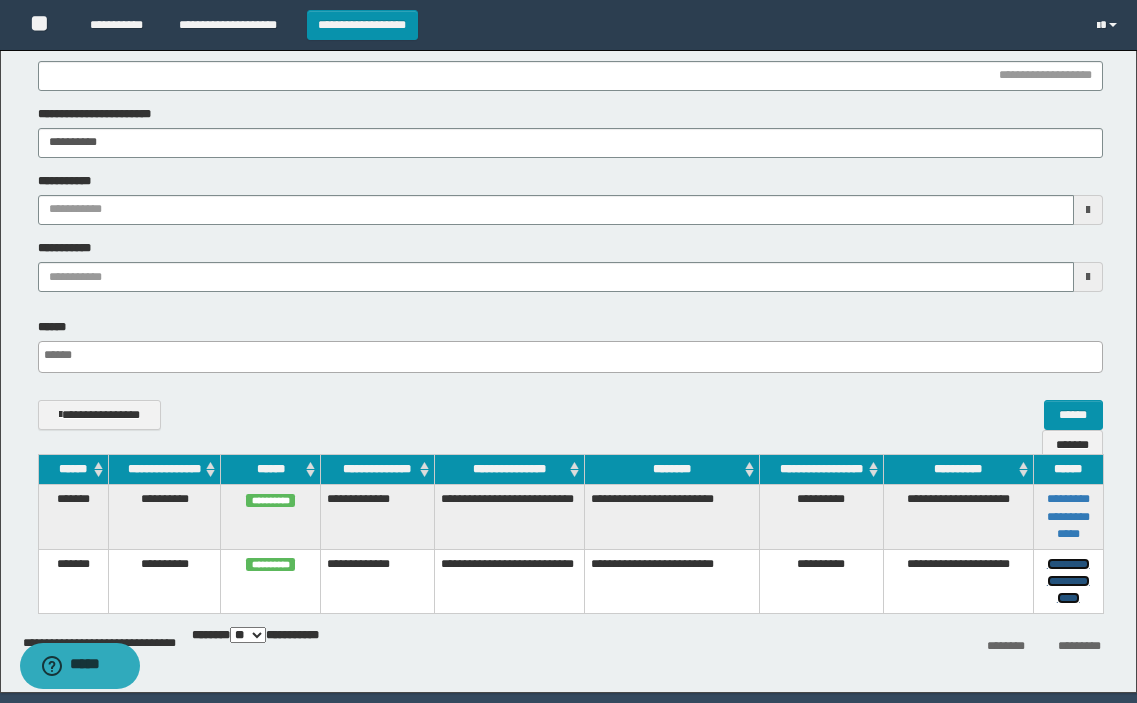 click on "**********" at bounding box center (1068, 581) 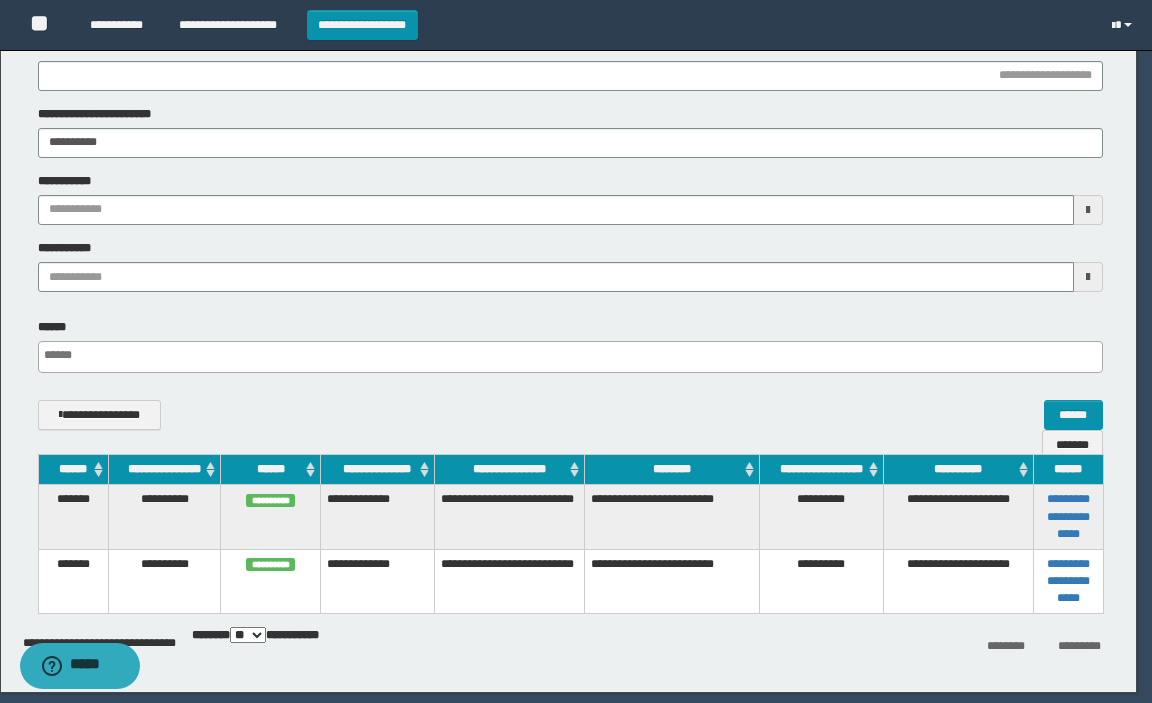 type 